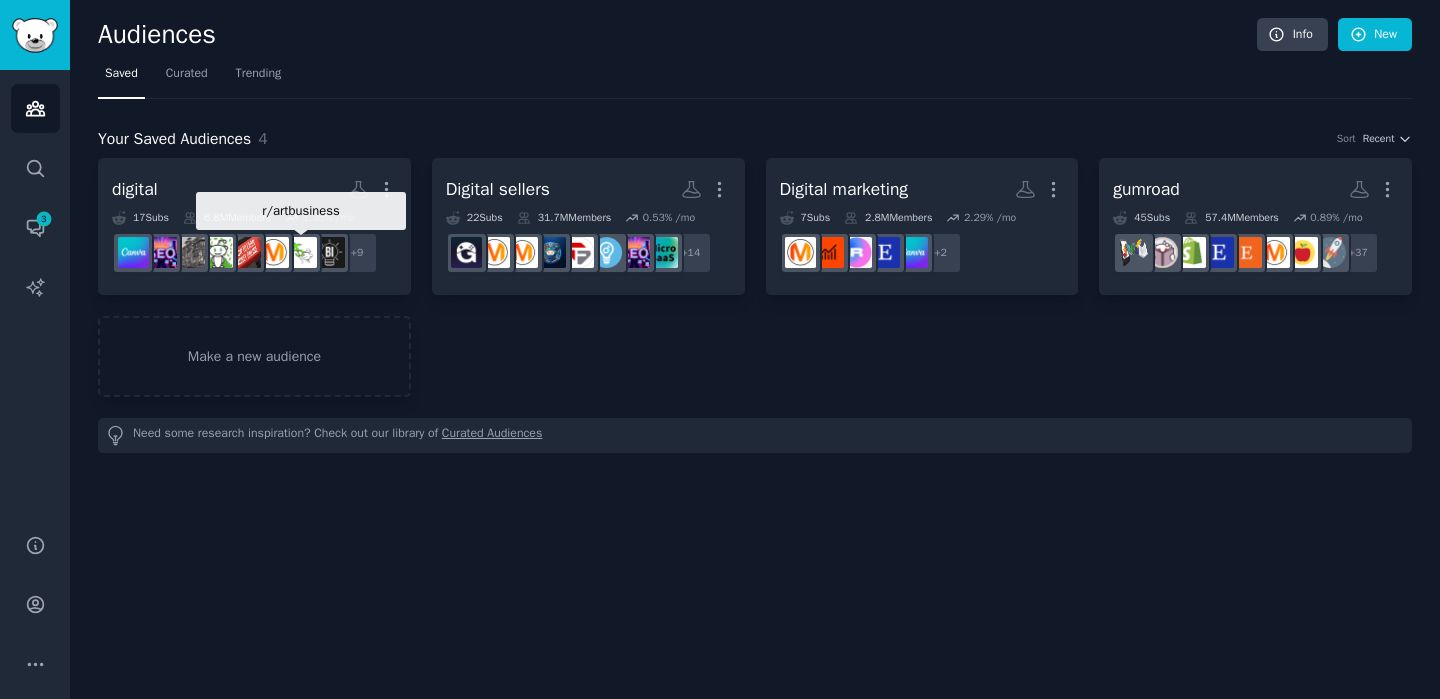 scroll, scrollTop: 0, scrollLeft: 0, axis: both 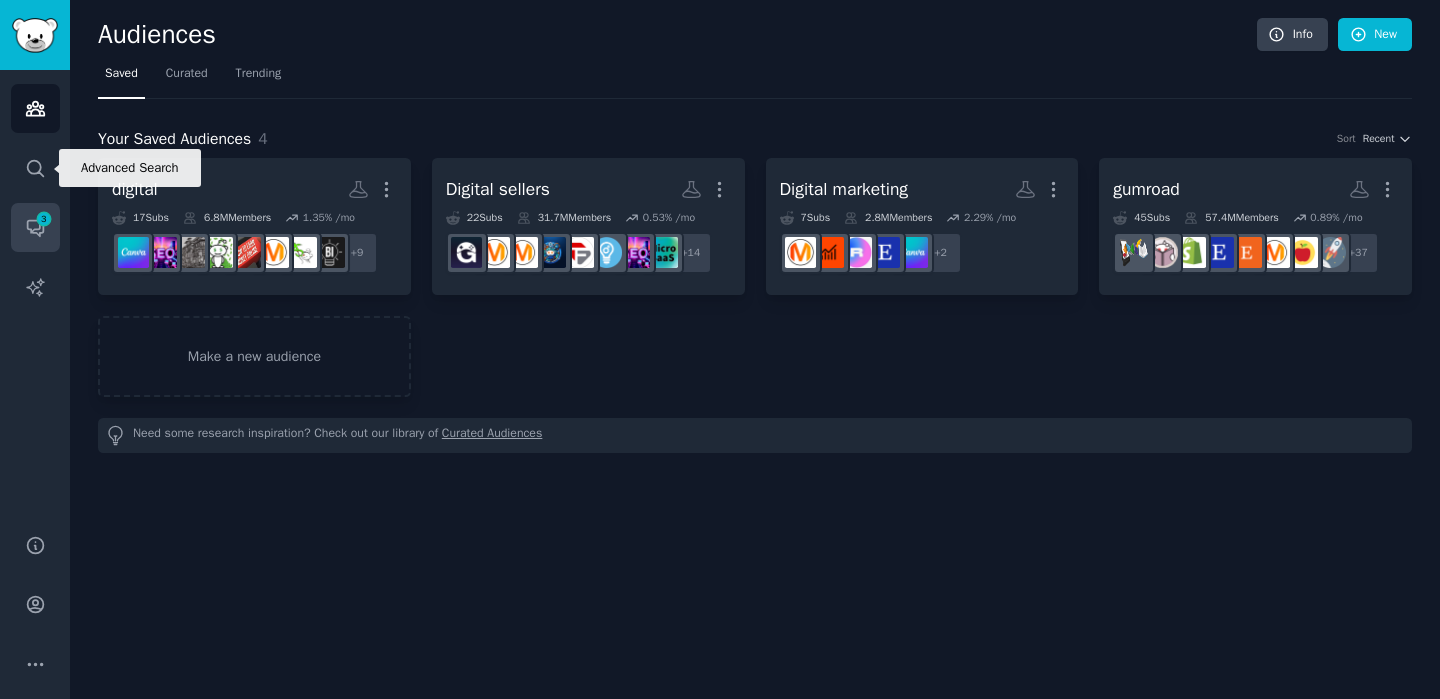 click on "Conversations 3" at bounding box center [35, 227] 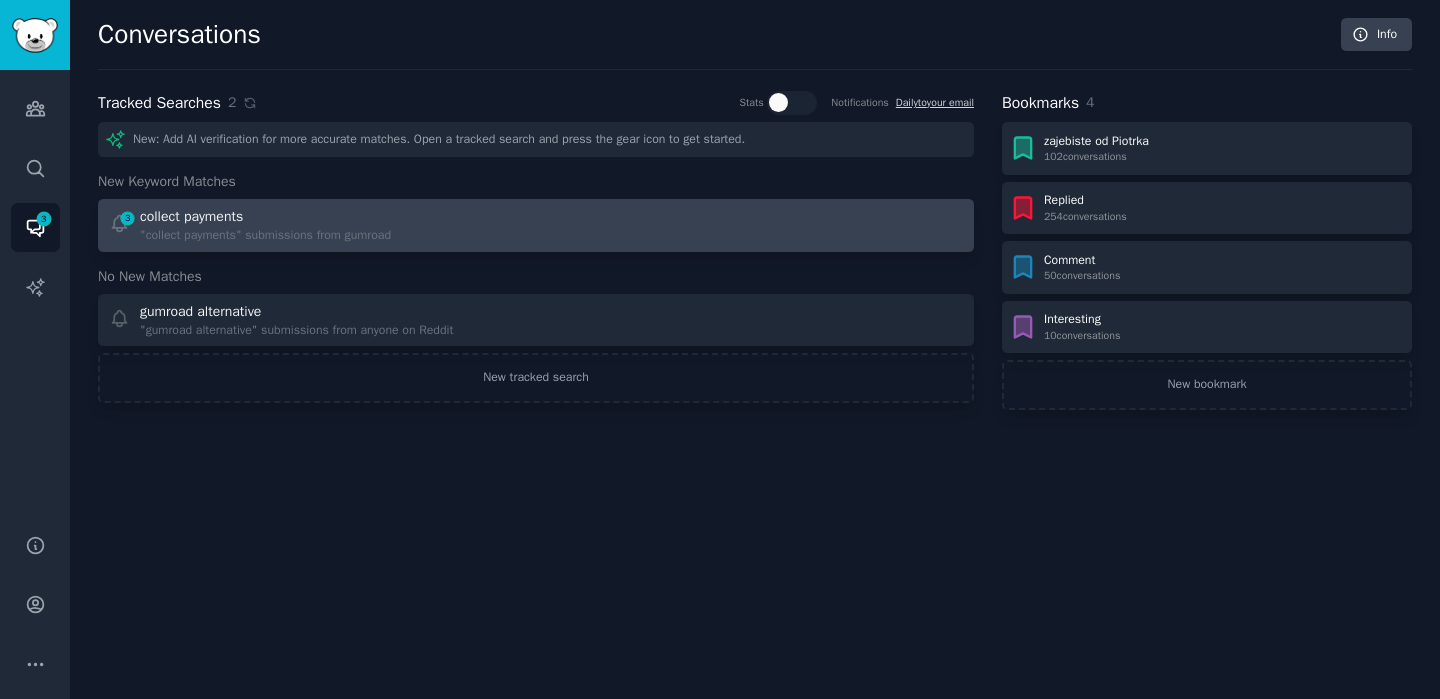 click on "3 collect payments "collect payments" submissions from gumroad" at bounding box center (316, 225) 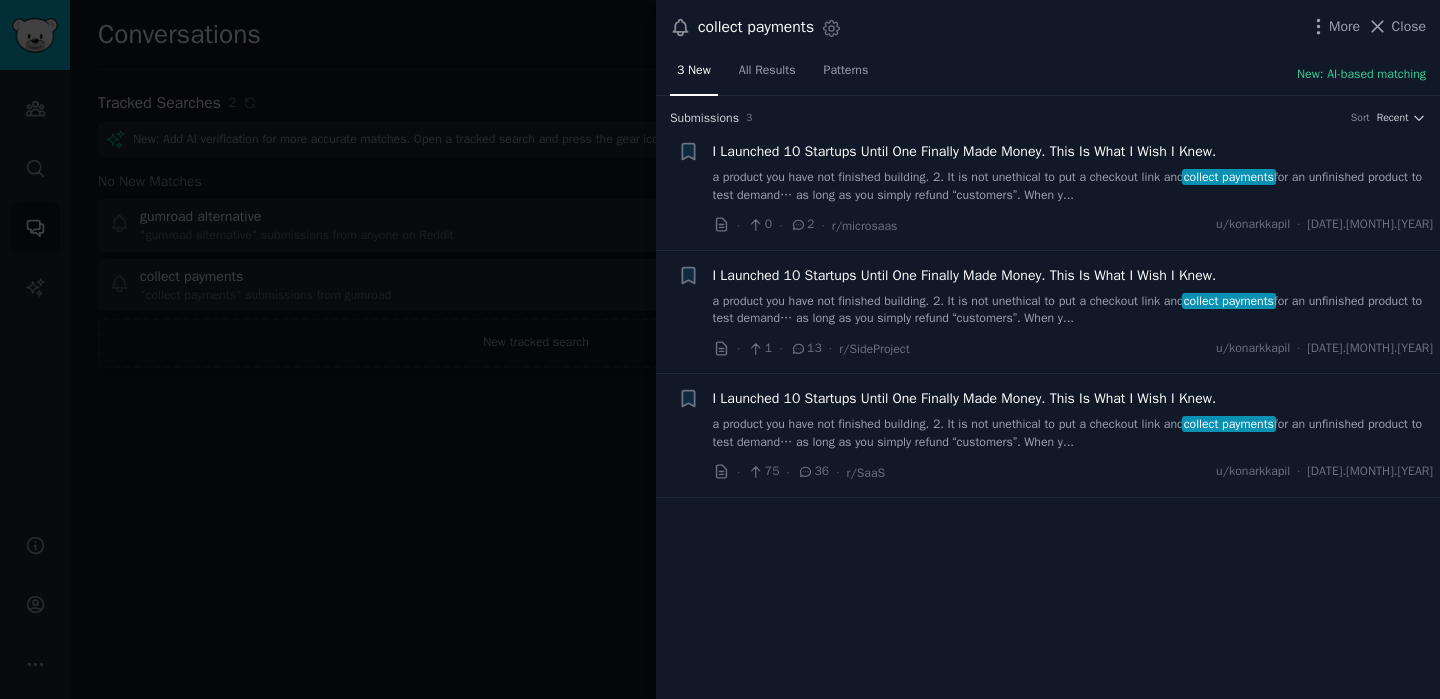 click on "...a product you have not finished building.
2. It is not unethical to put a checkout link and  collect payments  for an unfinished product to test demand… as long as you simply refund “customers”.
When y..." at bounding box center (1073, 186) 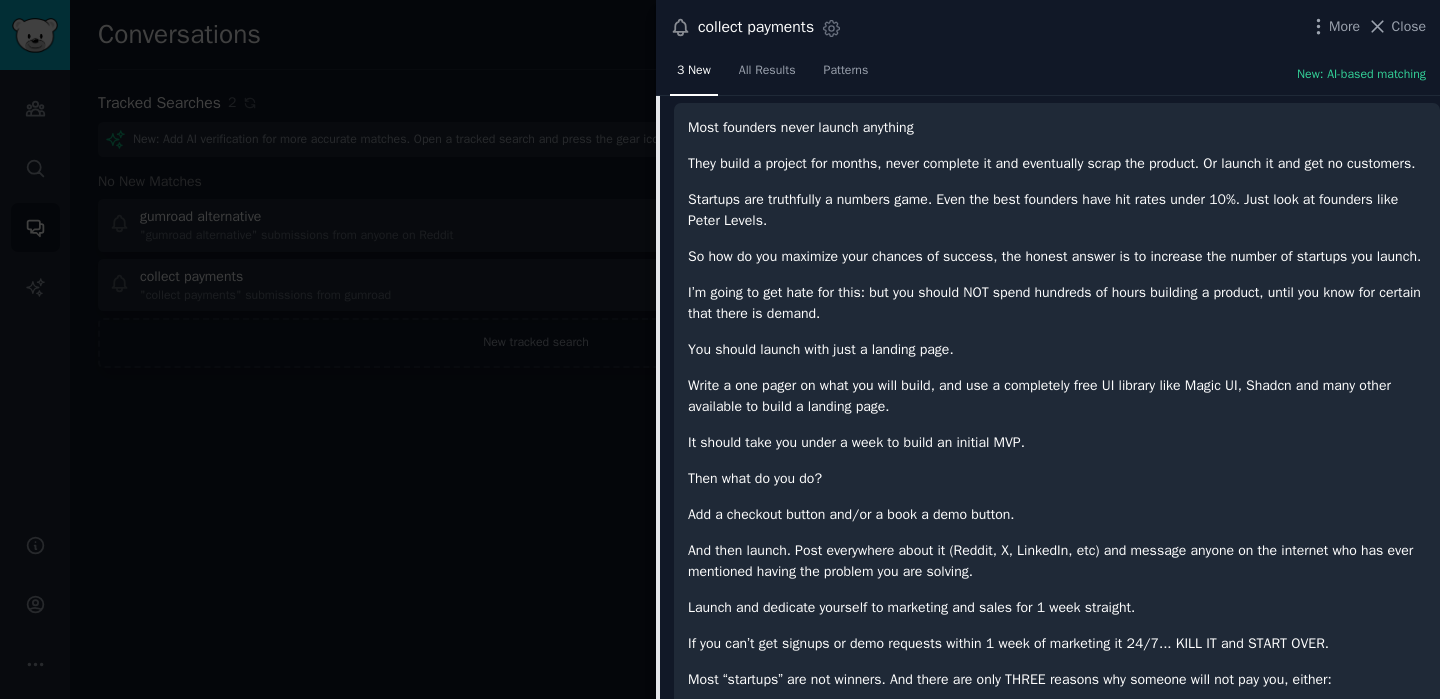 scroll, scrollTop: 0, scrollLeft: 0, axis: both 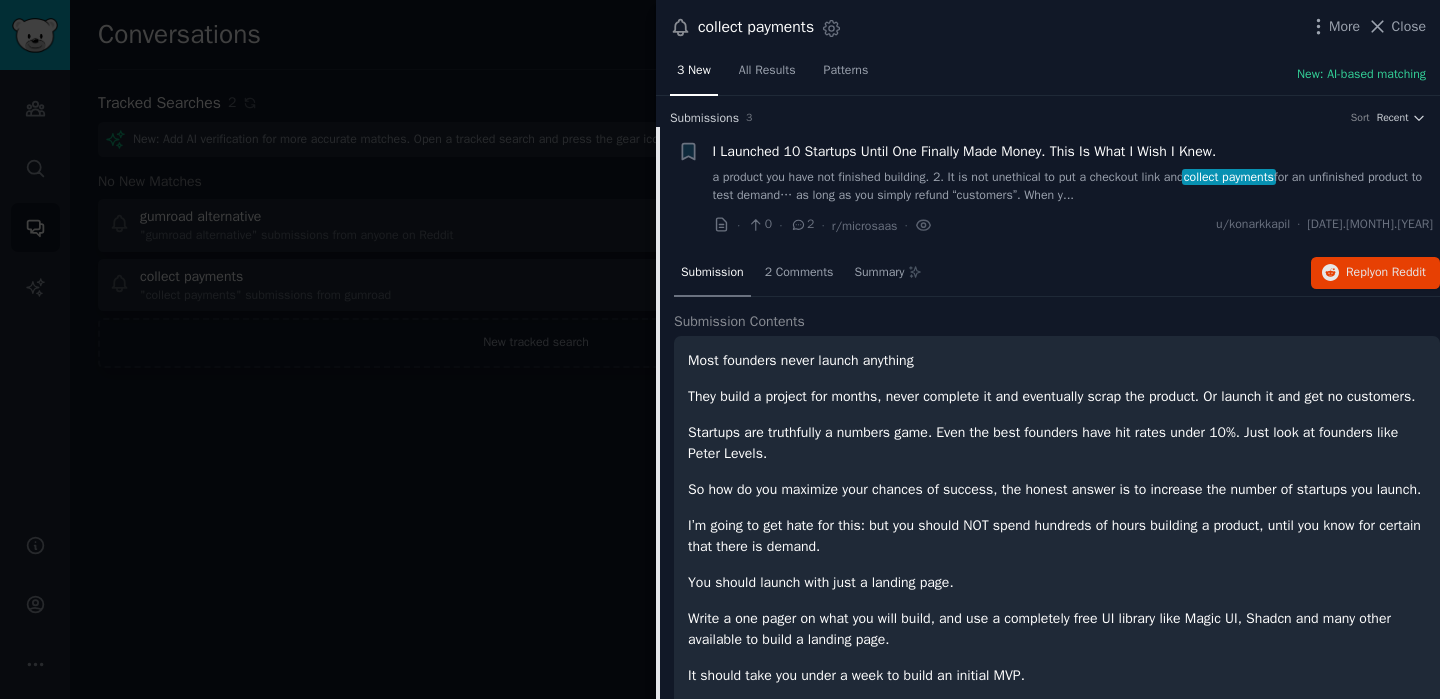 click at bounding box center (720, 349) 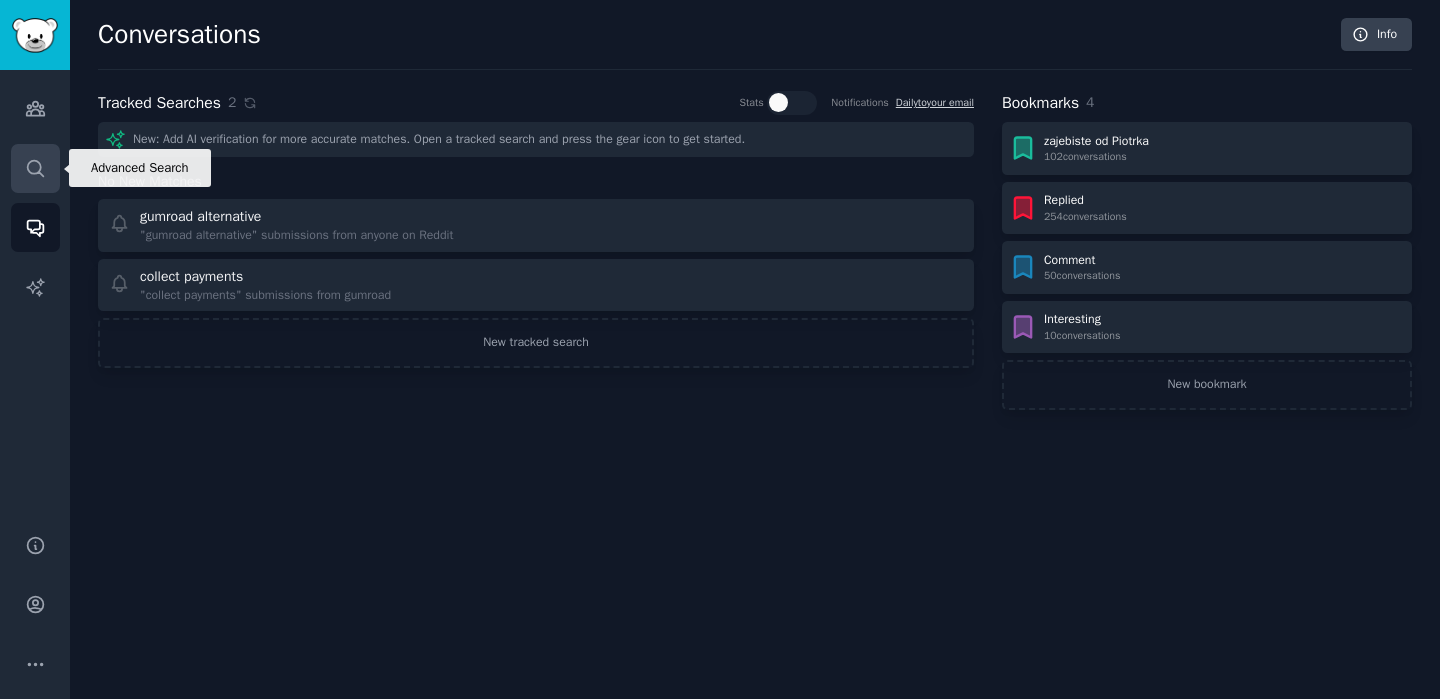 click 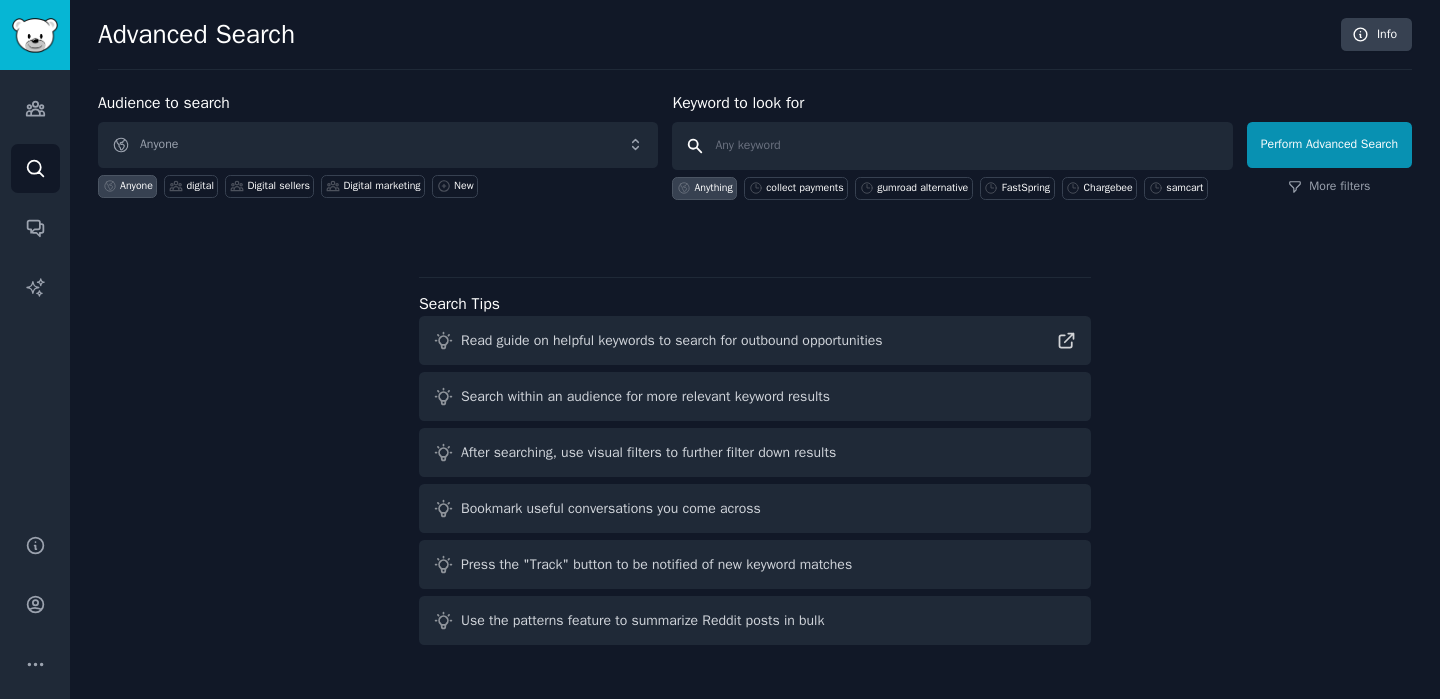 click at bounding box center [952, 146] 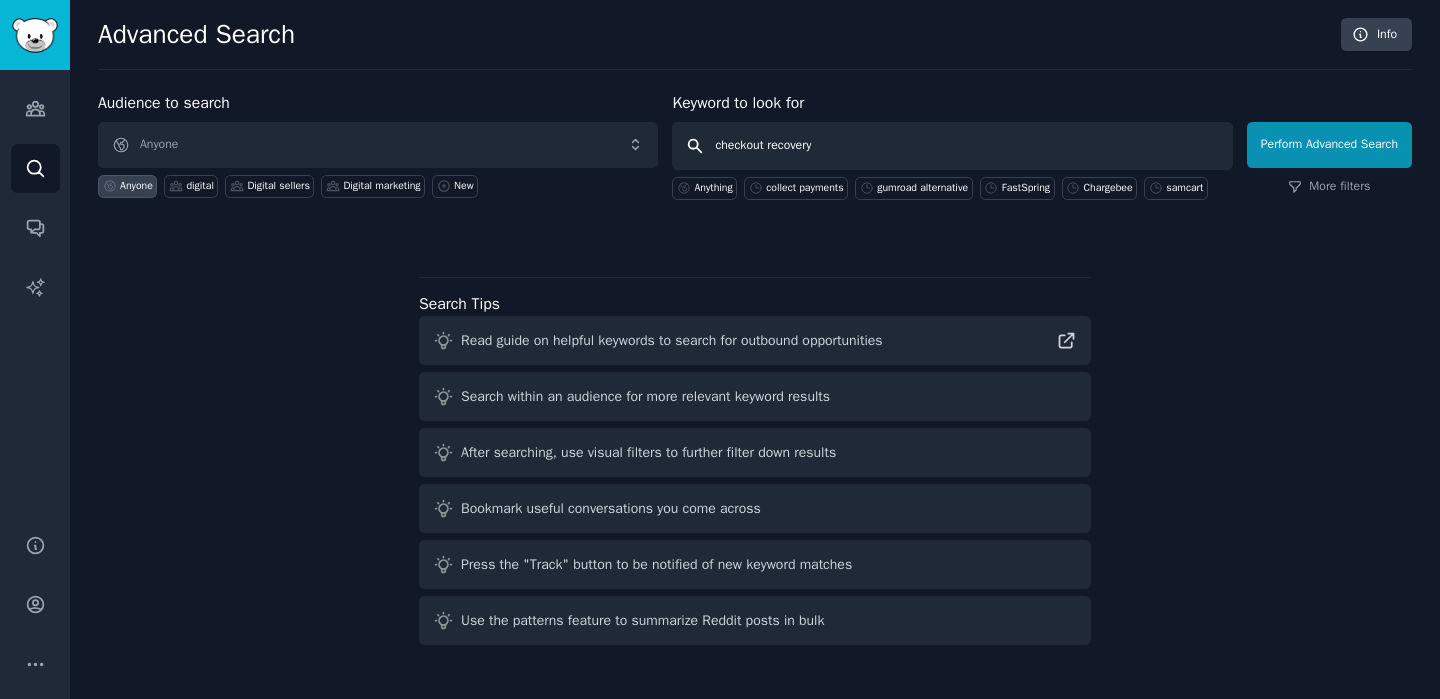 click on "Perform Advanced Search" at bounding box center [1329, 145] 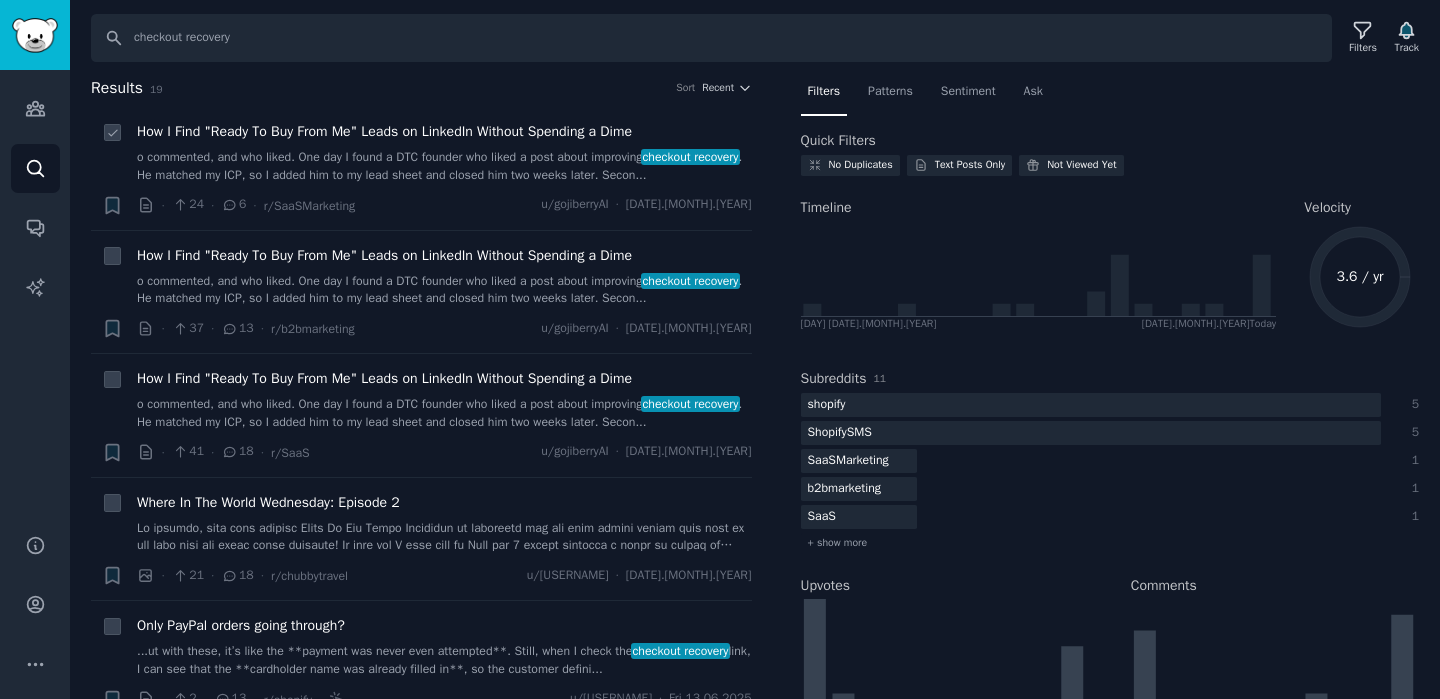 click on "...o commented, and who liked. One day I found a DTC founder who liked a post about improving  checkout recovery . He matched my ICP, so I added him to my lead sheet and closed him two weeks later.
Secon..." at bounding box center [444, 166] 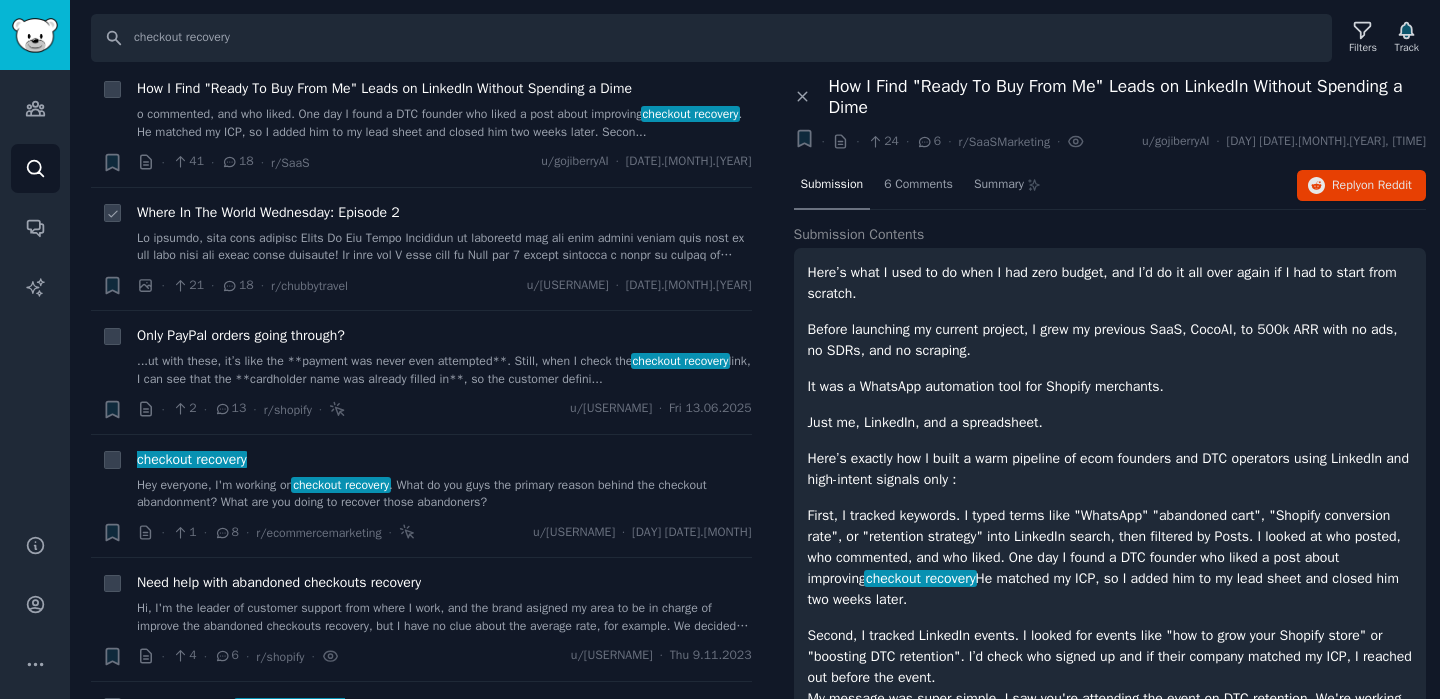 scroll, scrollTop: 295, scrollLeft: 0, axis: vertical 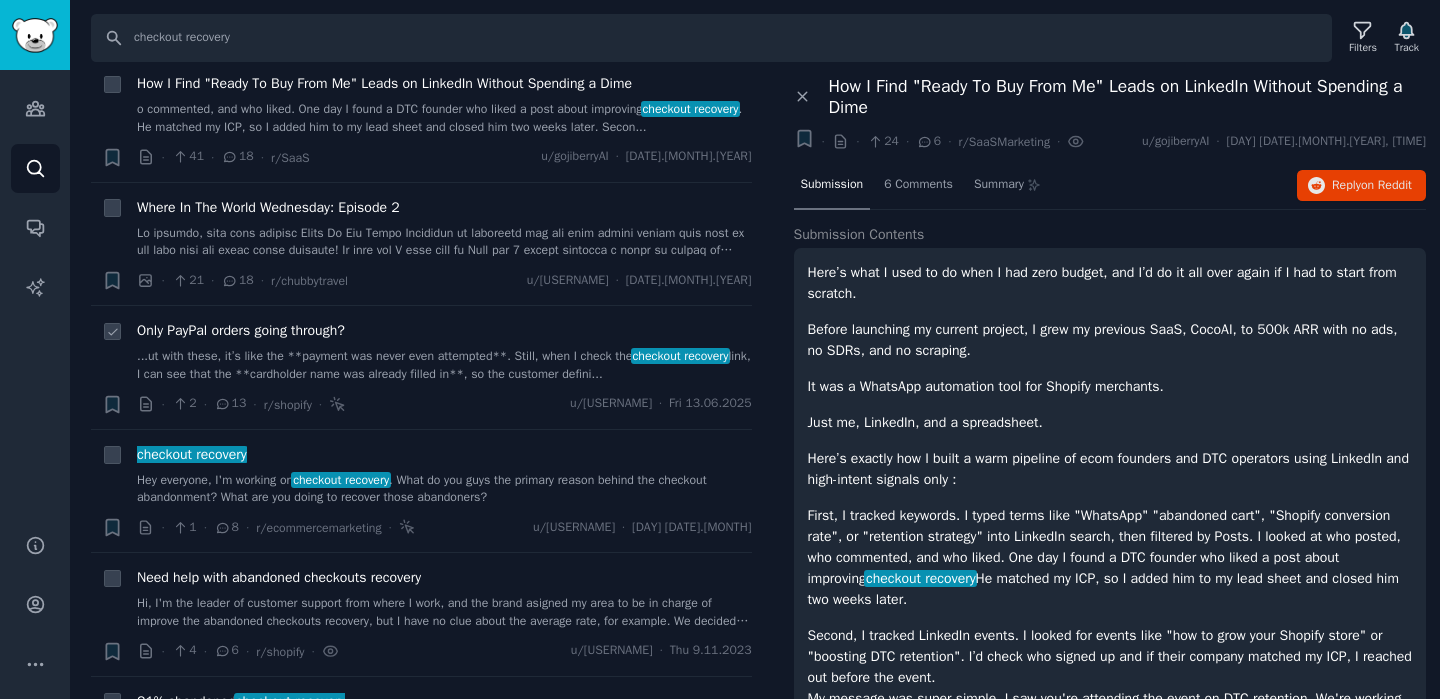 click on "...ds out:
✅ Recurring Billing Automation to eliminate manual invoices and late payments
✅" at bounding box center [444, 365] 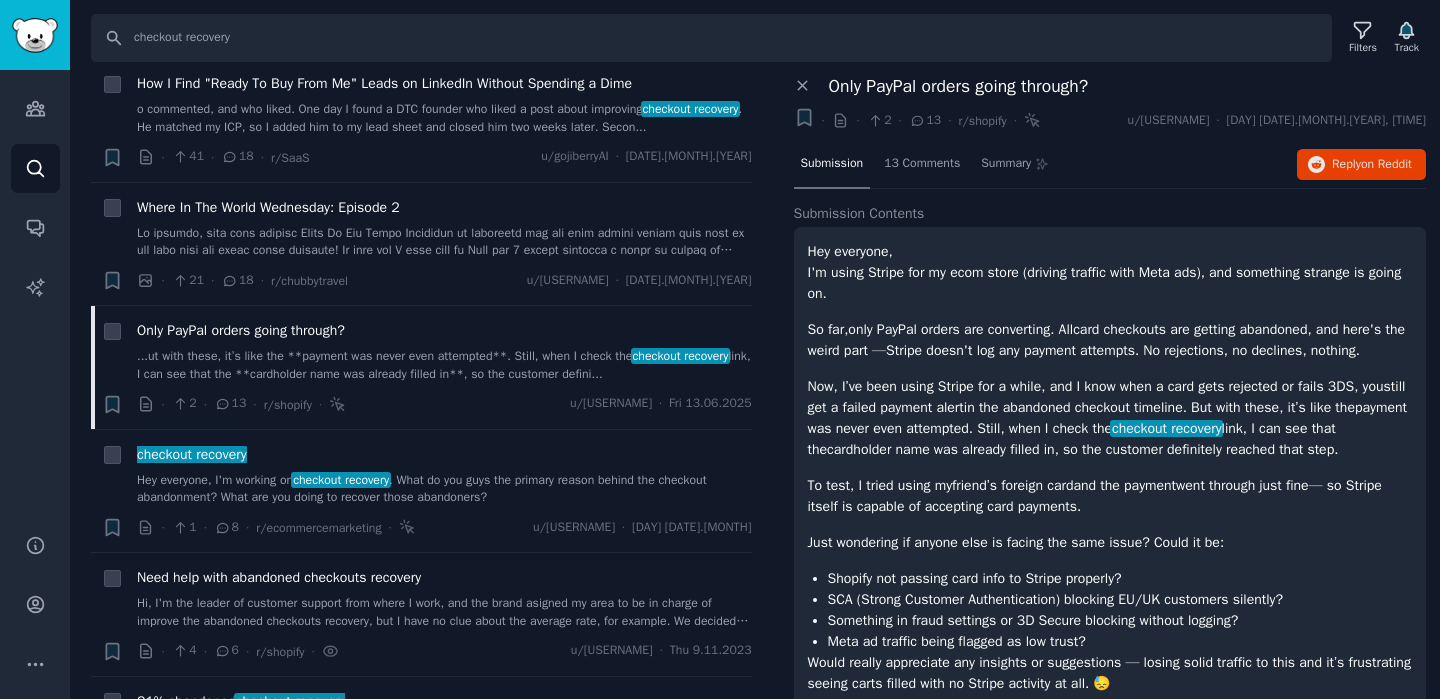 scroll, scrollTop: 35, scrollLeft: 0, axis: vertical 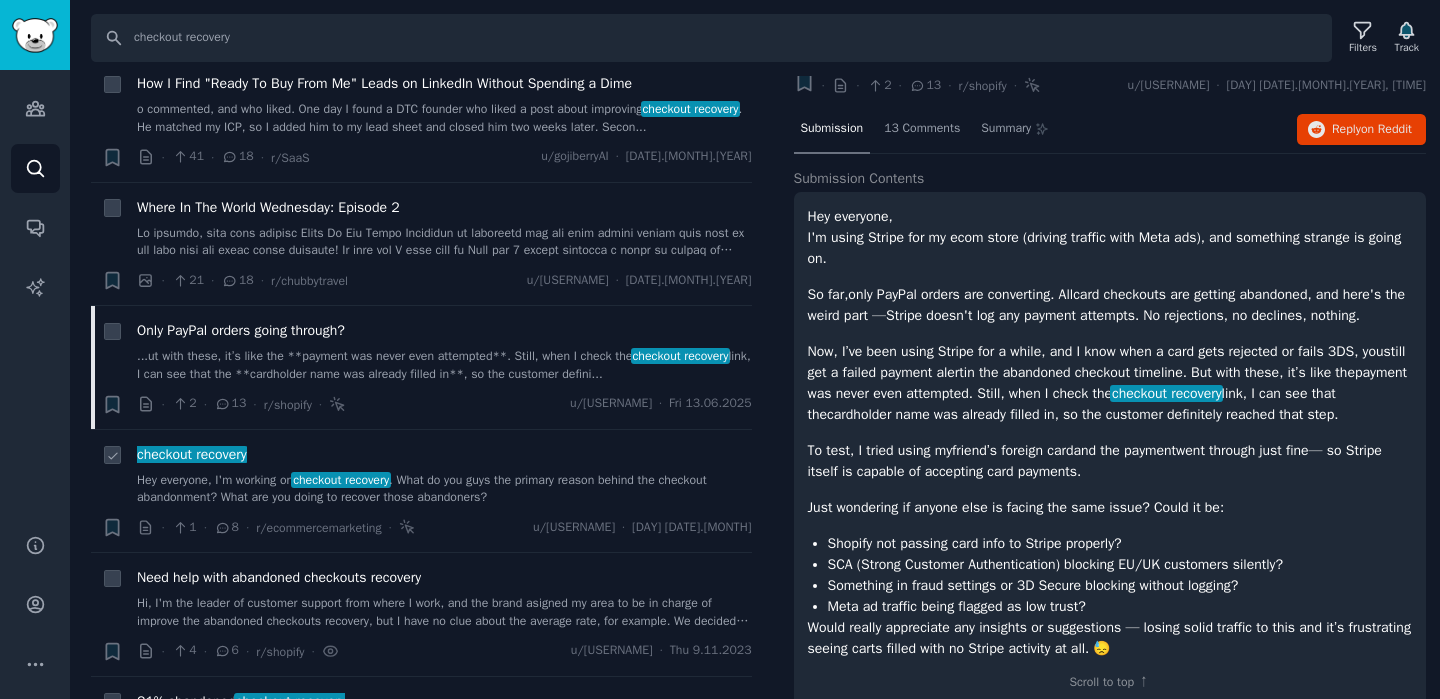 click on "Hey everyone,
I'm working on checkout recovery. What do you guys the primary reason behind the checkout abandonment? What are you doing to recover those abandoners?" at bounding box center [444, 489] 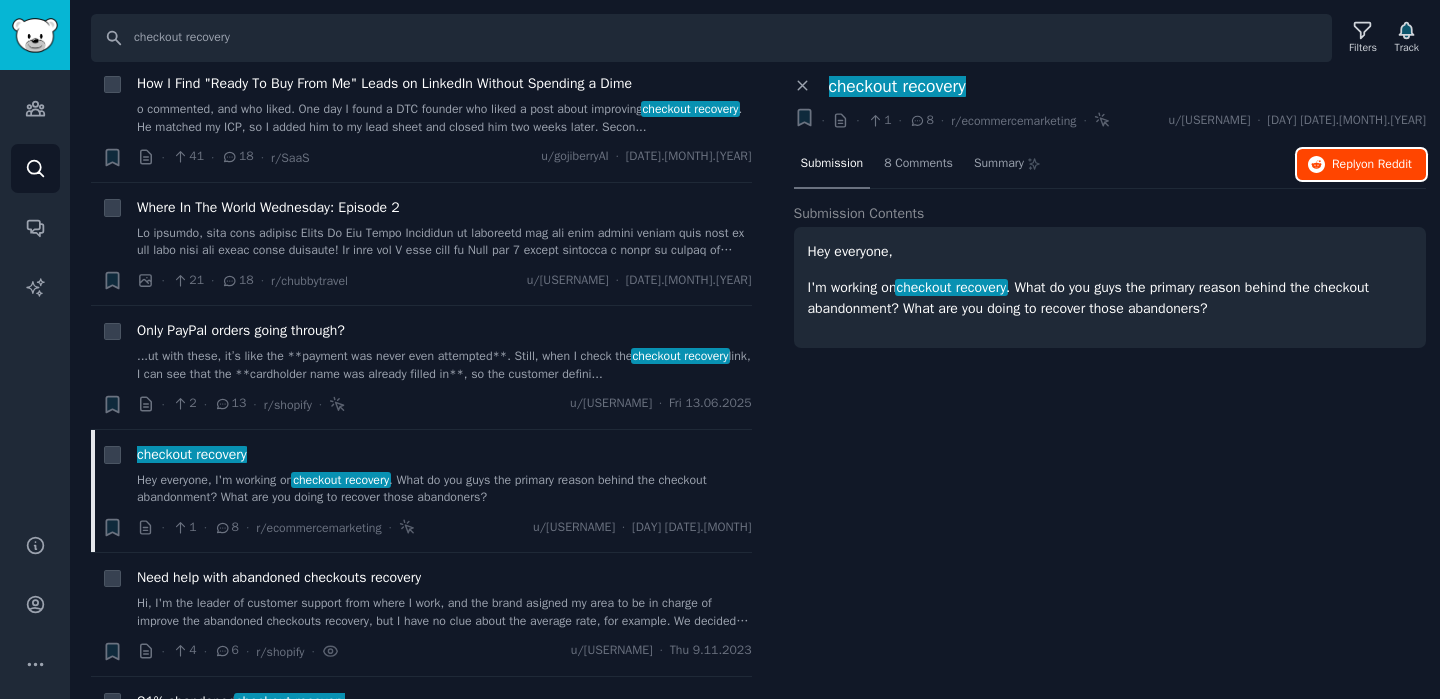 click on "Reply  on Reddit" at bounding box center (1361, 165) 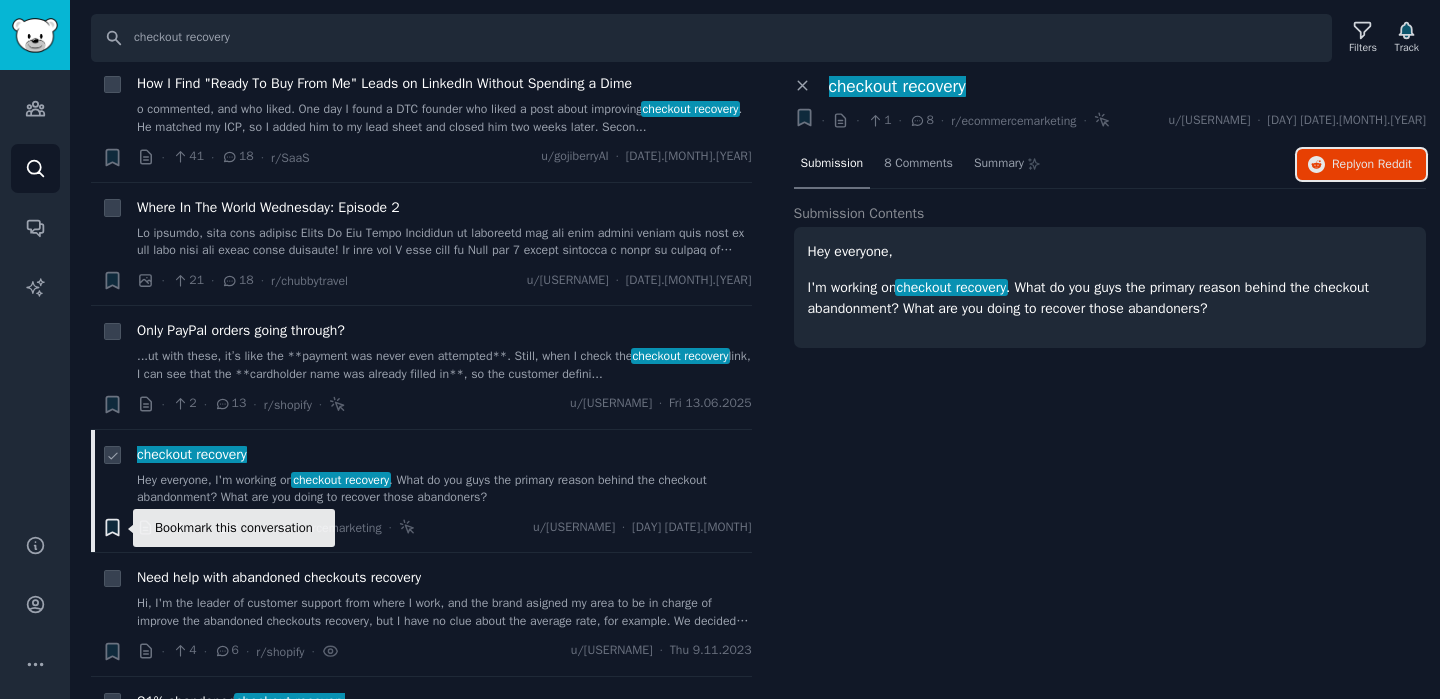 click 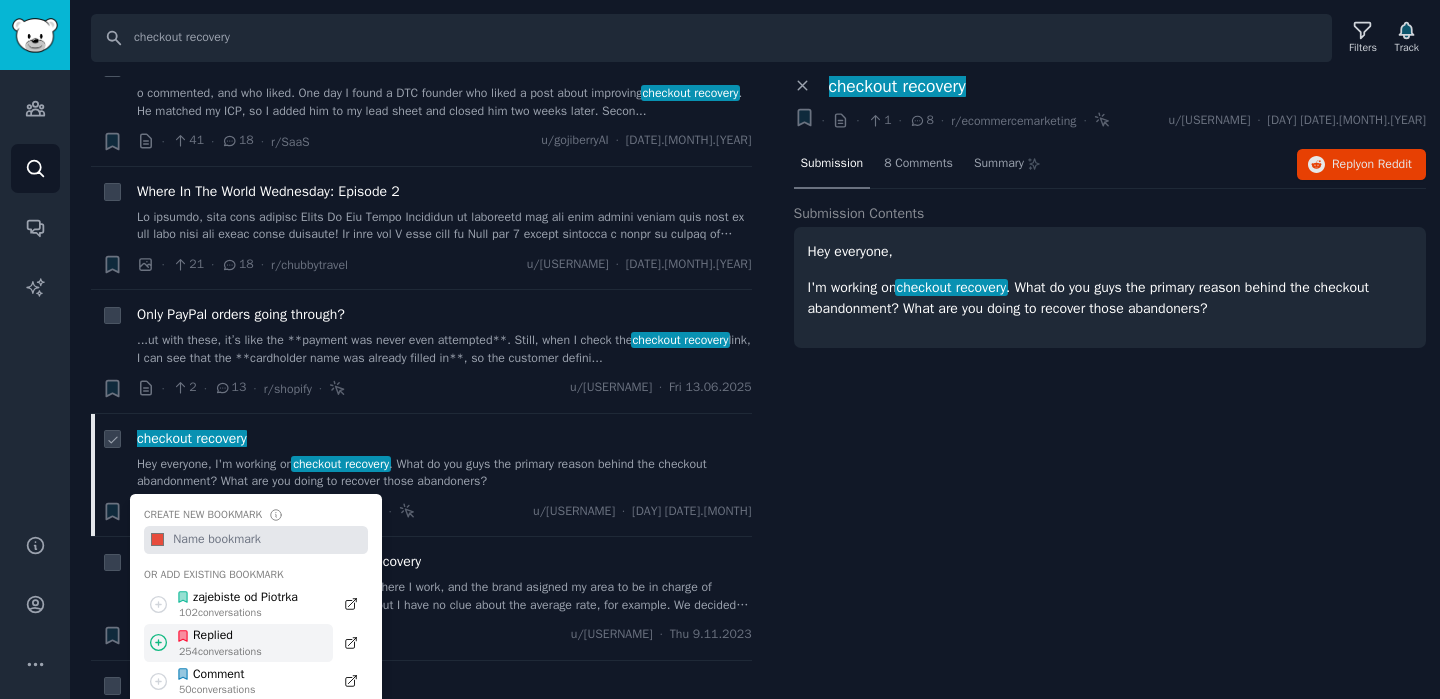 scroll, scrollTop: 312, scrollLeft: 0, axis: vertical 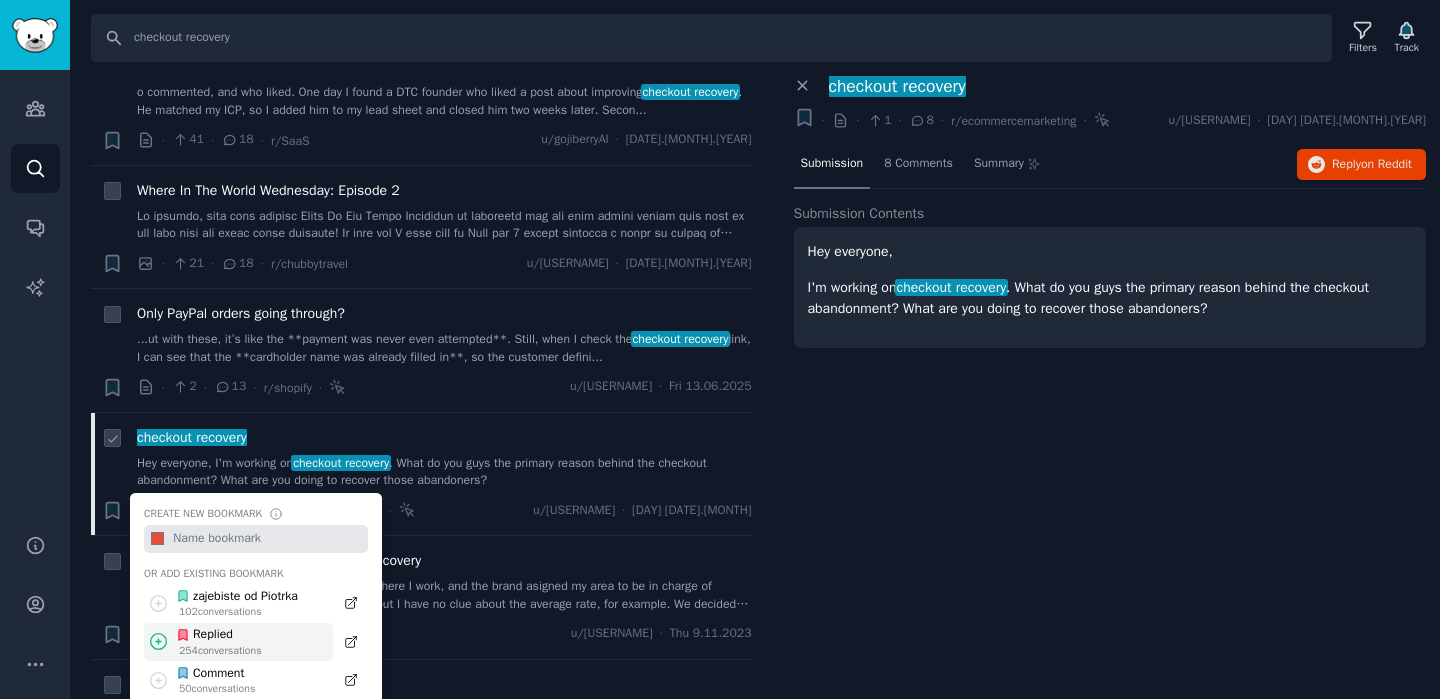 click 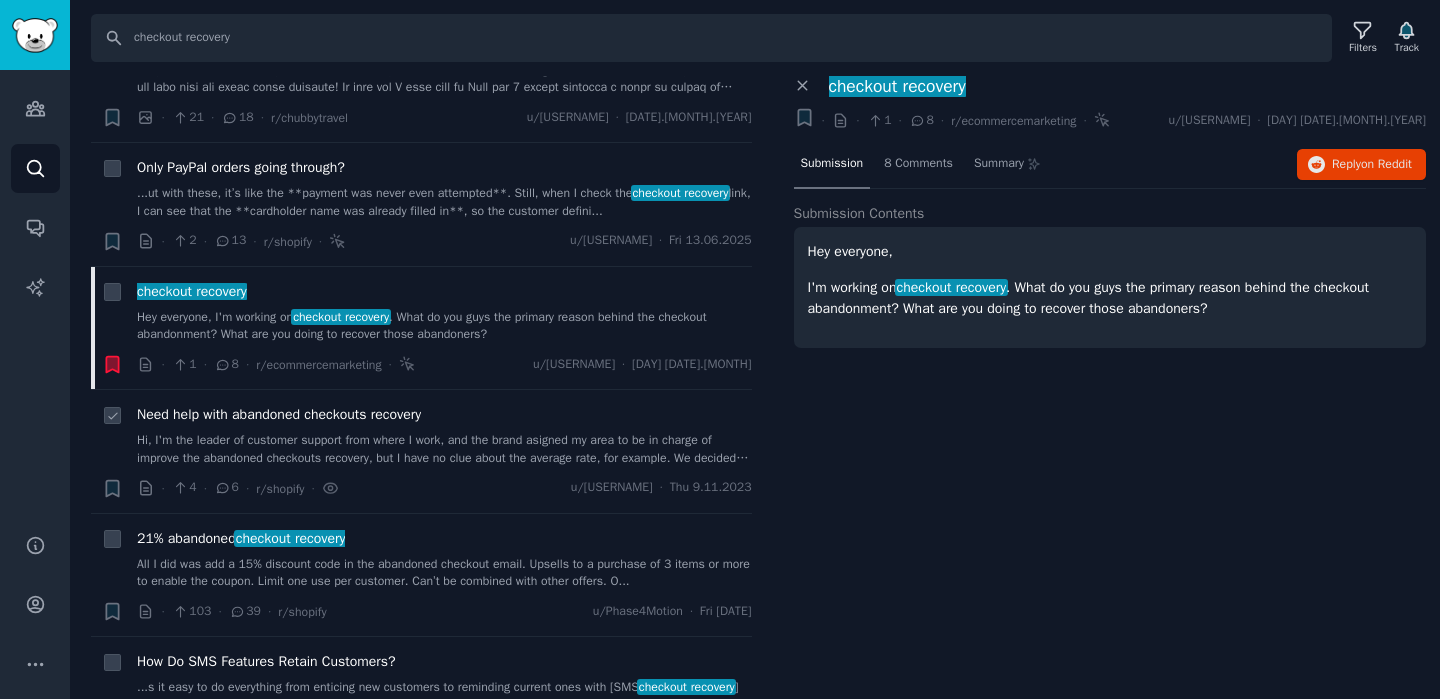 scroll, scrollTop: 469, scrollLeft: 0, axis: vertical 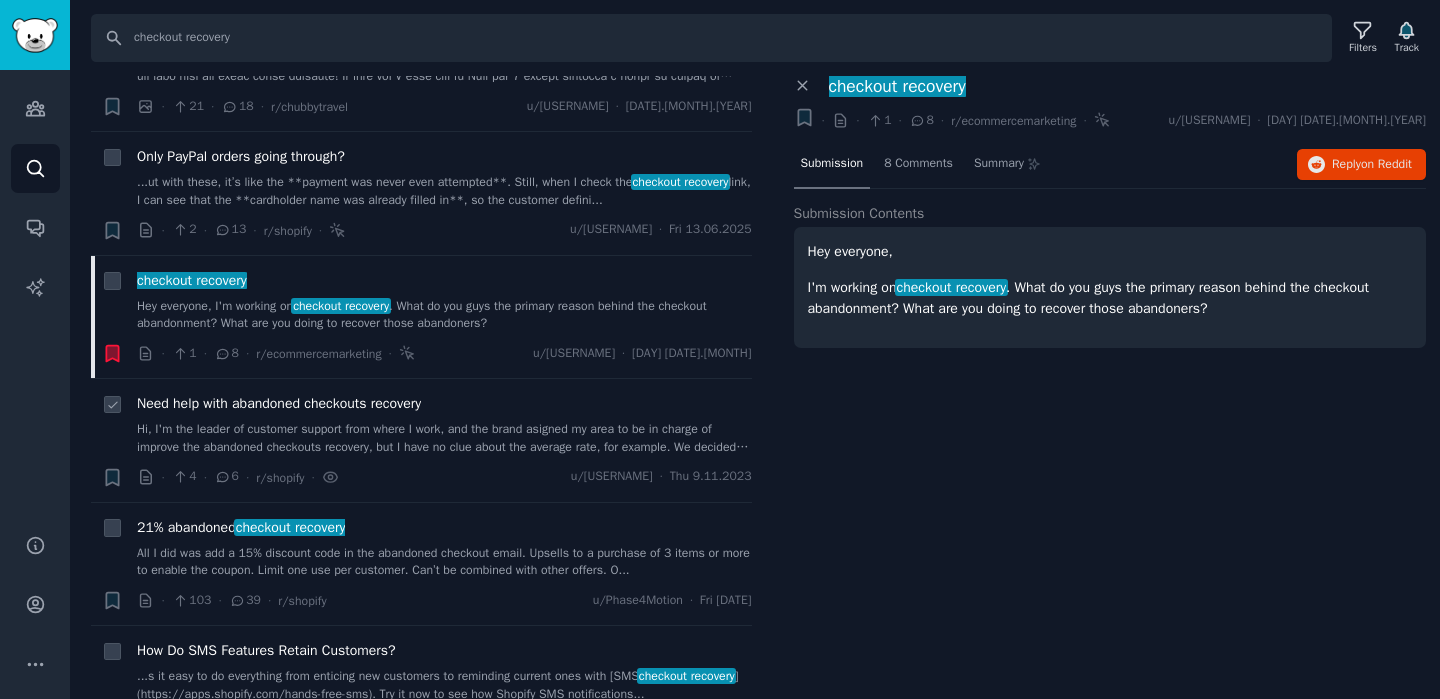 click on "Need help with abandoned checkouts recovery" at bounding box center [279, 403] 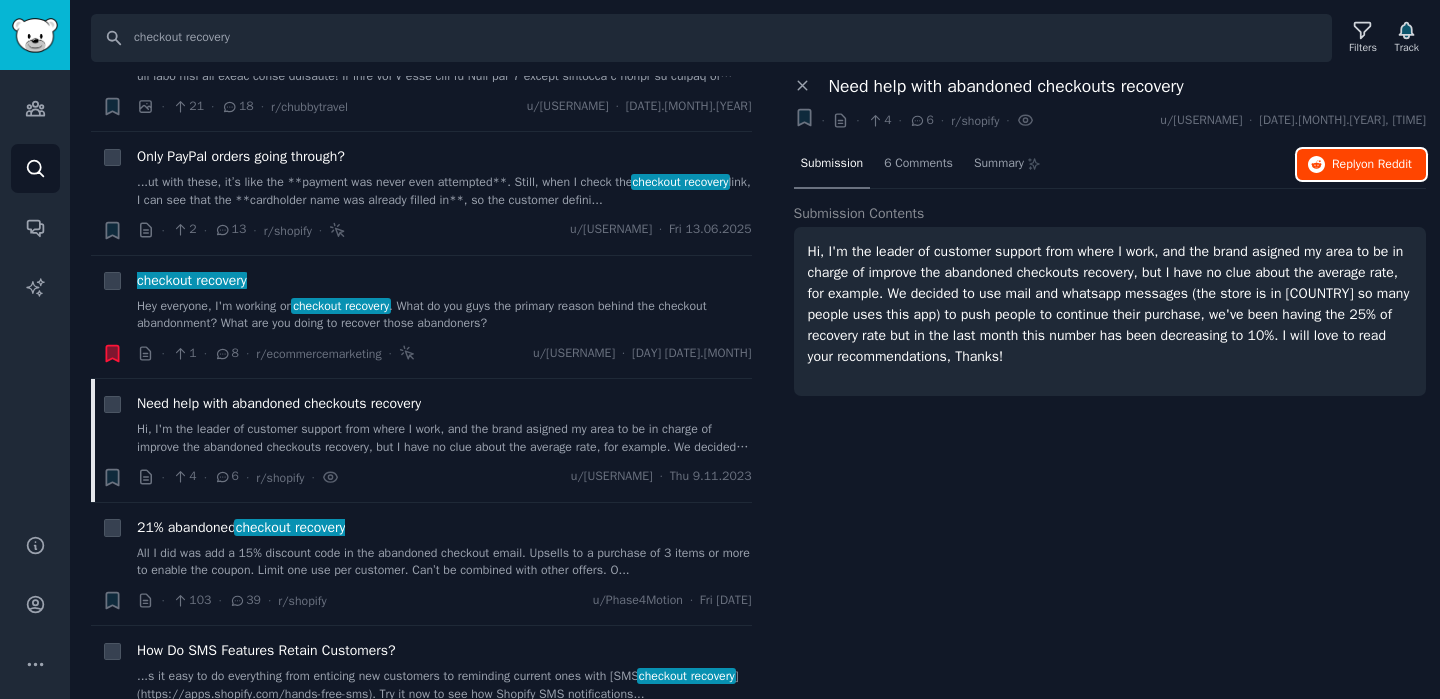 click on "Reply  on Reddit" at bounding box center [1372, 165] 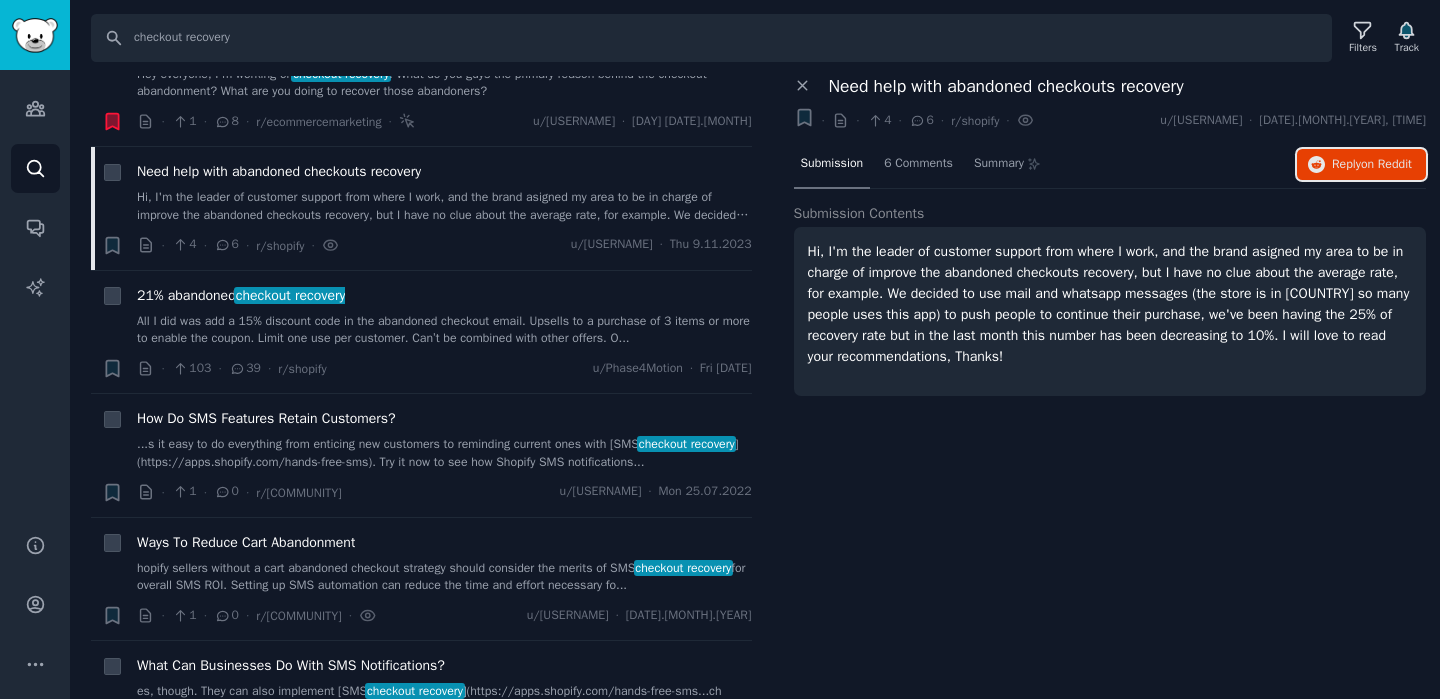 scroll, scrollTop: 737, scrollLeft: 0, axis: vertical 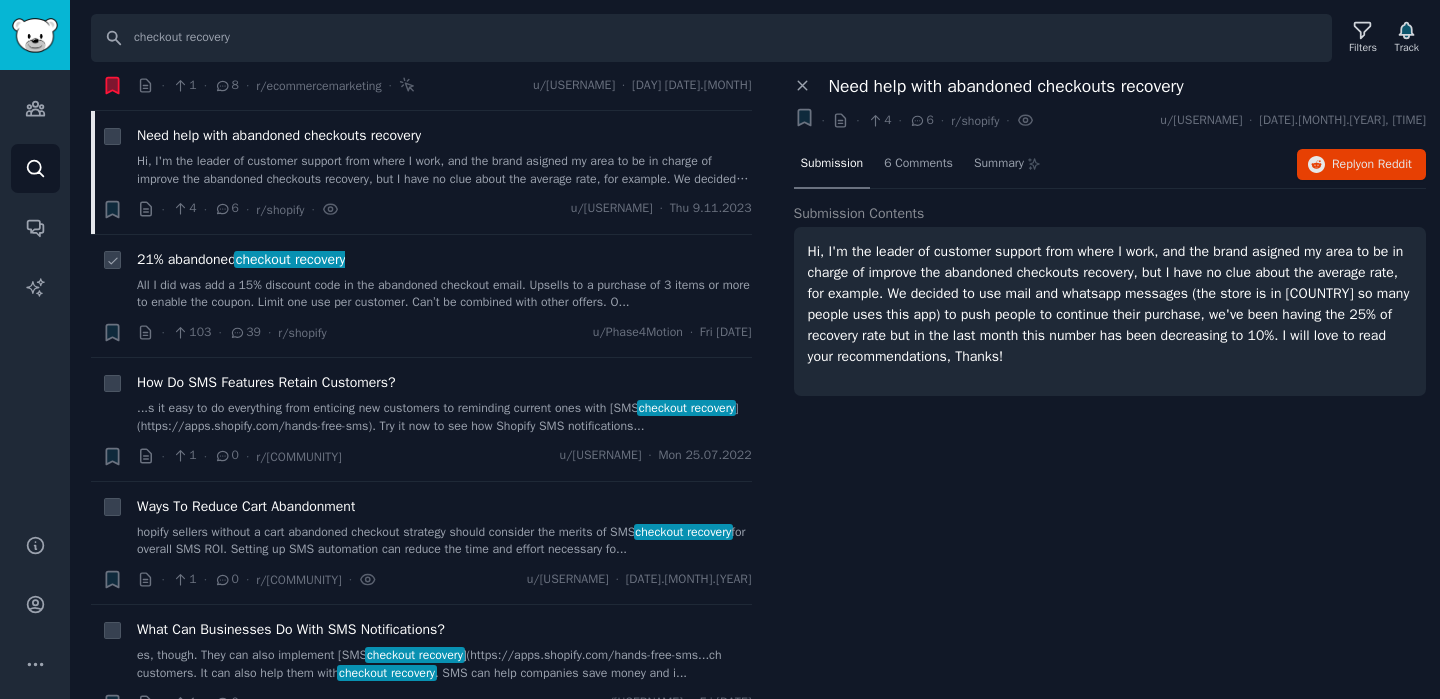 click on "All I did was add a 15% discount code in the abandoned checkout email. Upsells to a purchase of 3 items or more to enable the coupon. Limit one use per customer. Can’t be combined with other offers. O..." at bounding box center [444, 294] 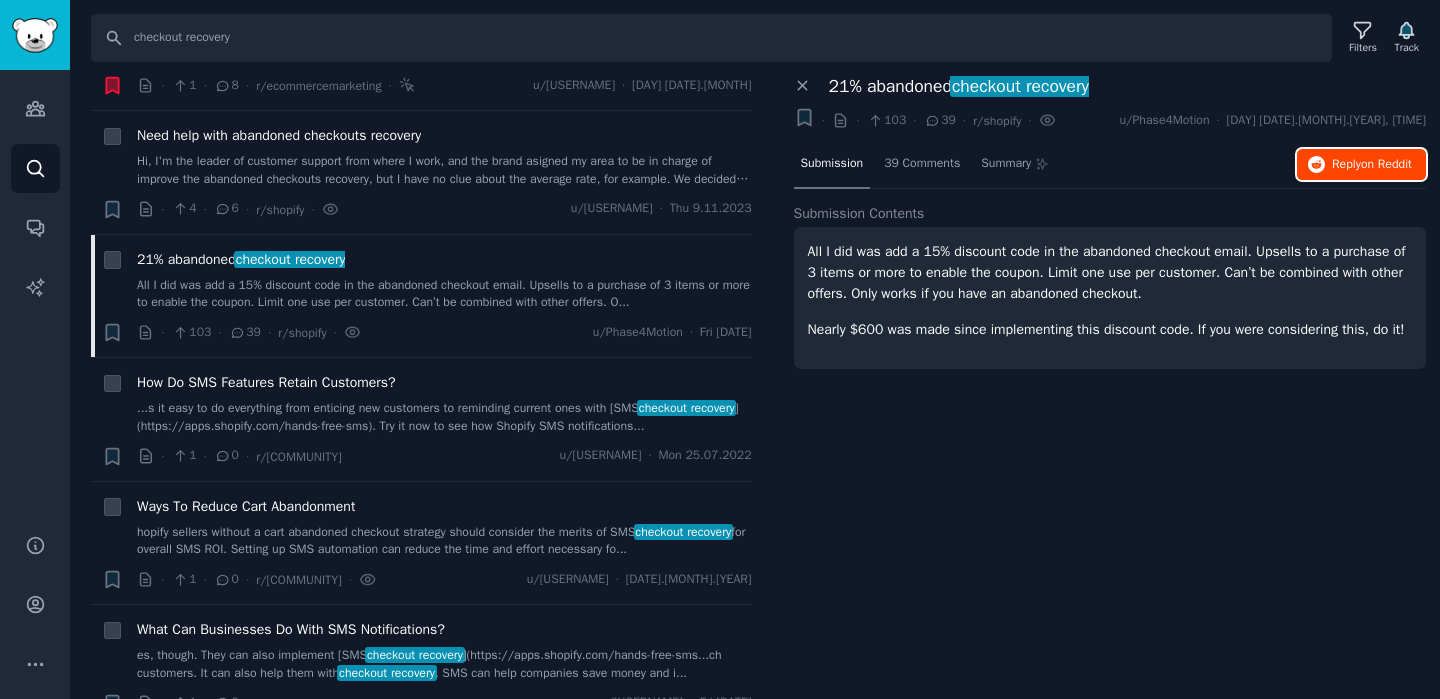 click on "Reply  on Reddit" at bounding box center [1372, 165] 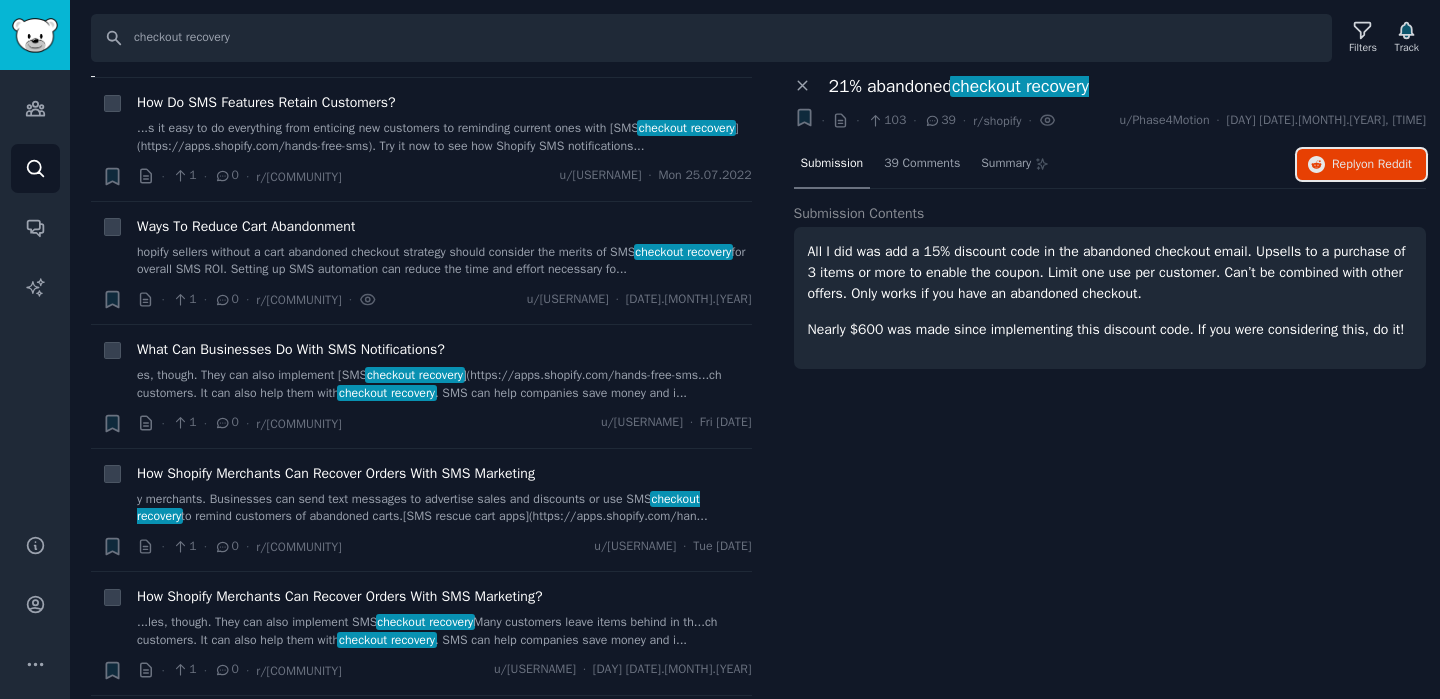 scroll, scrollTop: 1021, scrollLeft: 0, axis: vertical 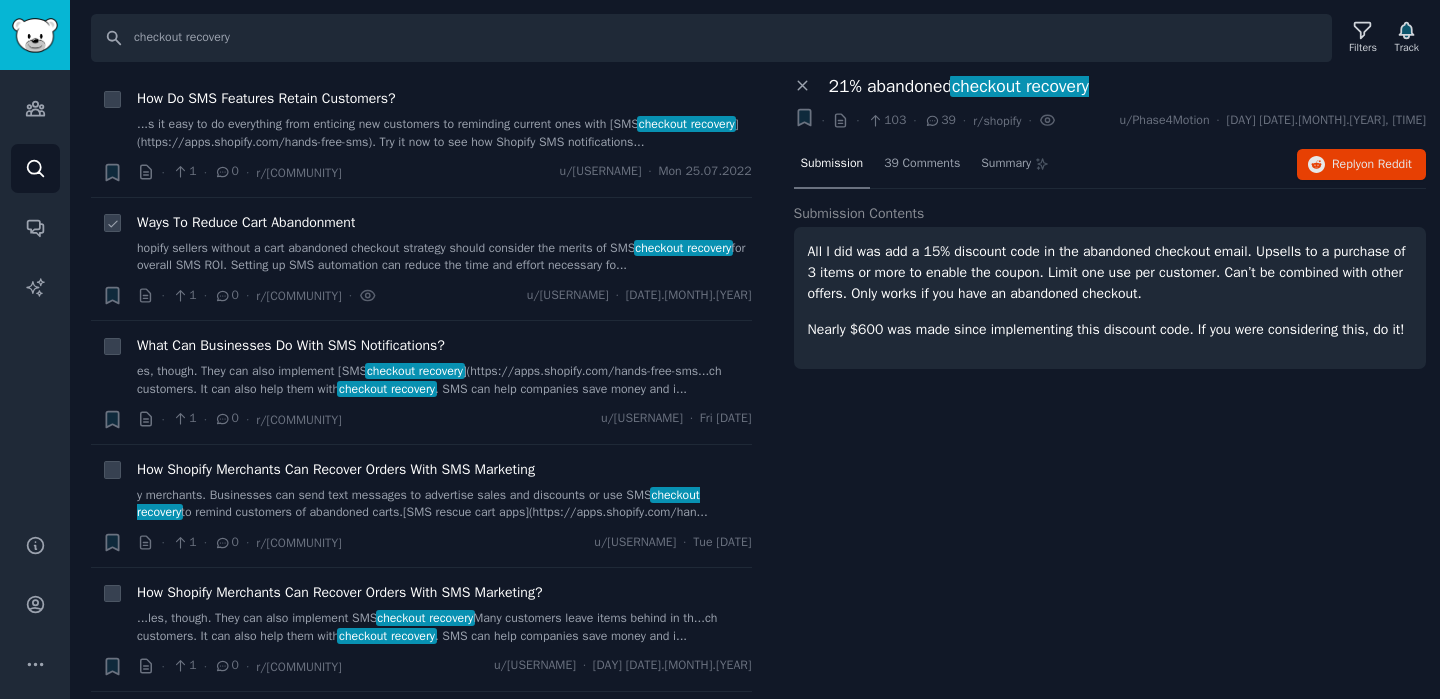 click on "Ways To Reduce Cart Abandonment ...opify sellers without a cart abandoned checkout strategy should consider the merits of SMS  checkout recovery  for overall SMS ROI. Setting up SMS automation can reduce the time and effort necessary fo..." at bounding box center [444, 243] 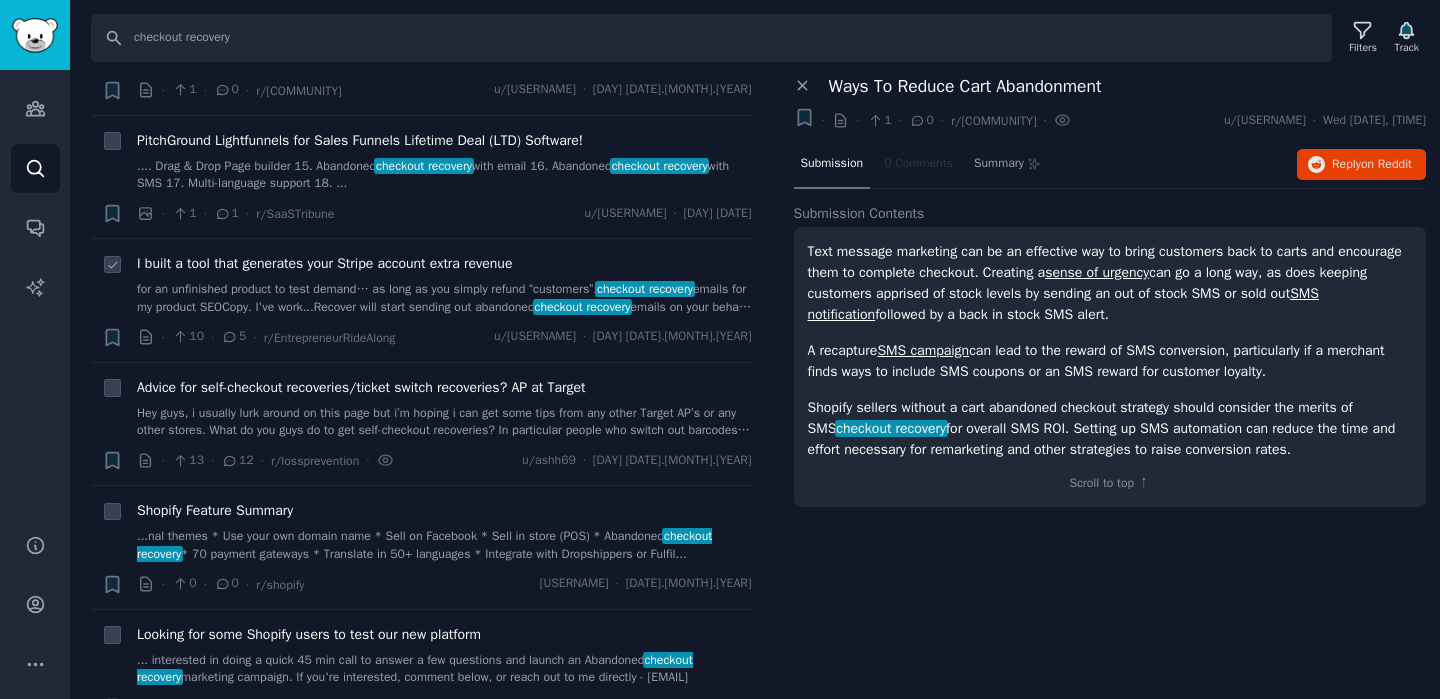 scroll, scrollTop: 1606, scrollLeft: 0, axis: vertical 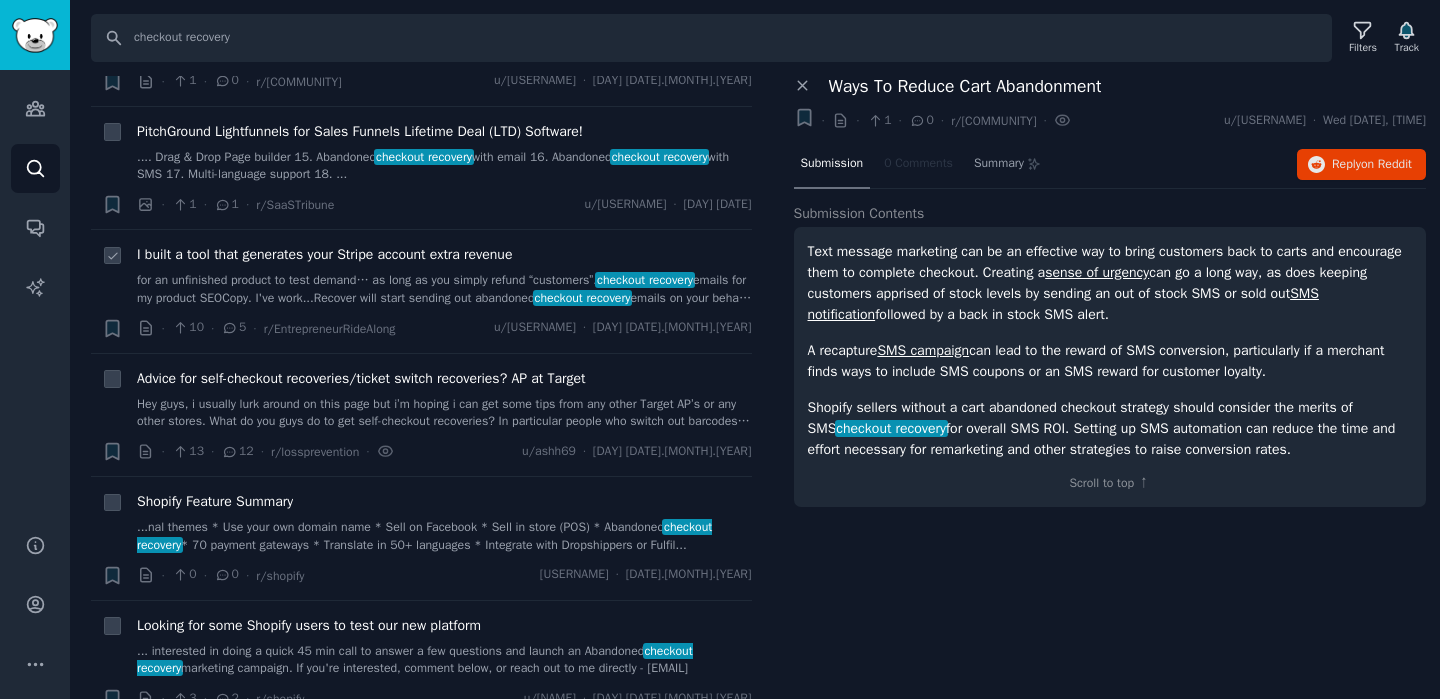 click on "I built a tool that generates your Stripe account extra revenue ...at allowed me to create abandoned Stripe  checkout recovery  emails for my product SEOCopy. I've work...Recover will start sending out abandoned  checkout recovery  emails on your behalf in the background,..." at bounding box center [444, 275] 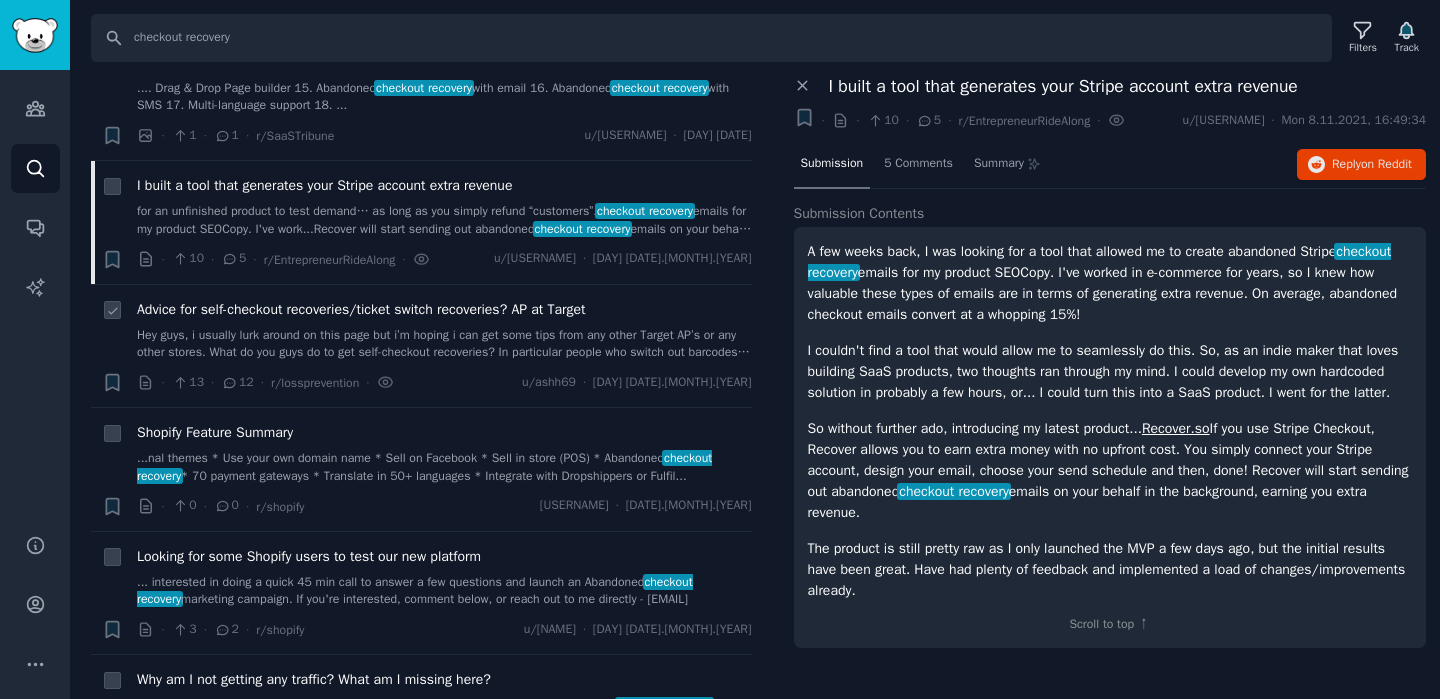 scroll, scrollTop: 1824, scrollLeft: 0, axis: vertical 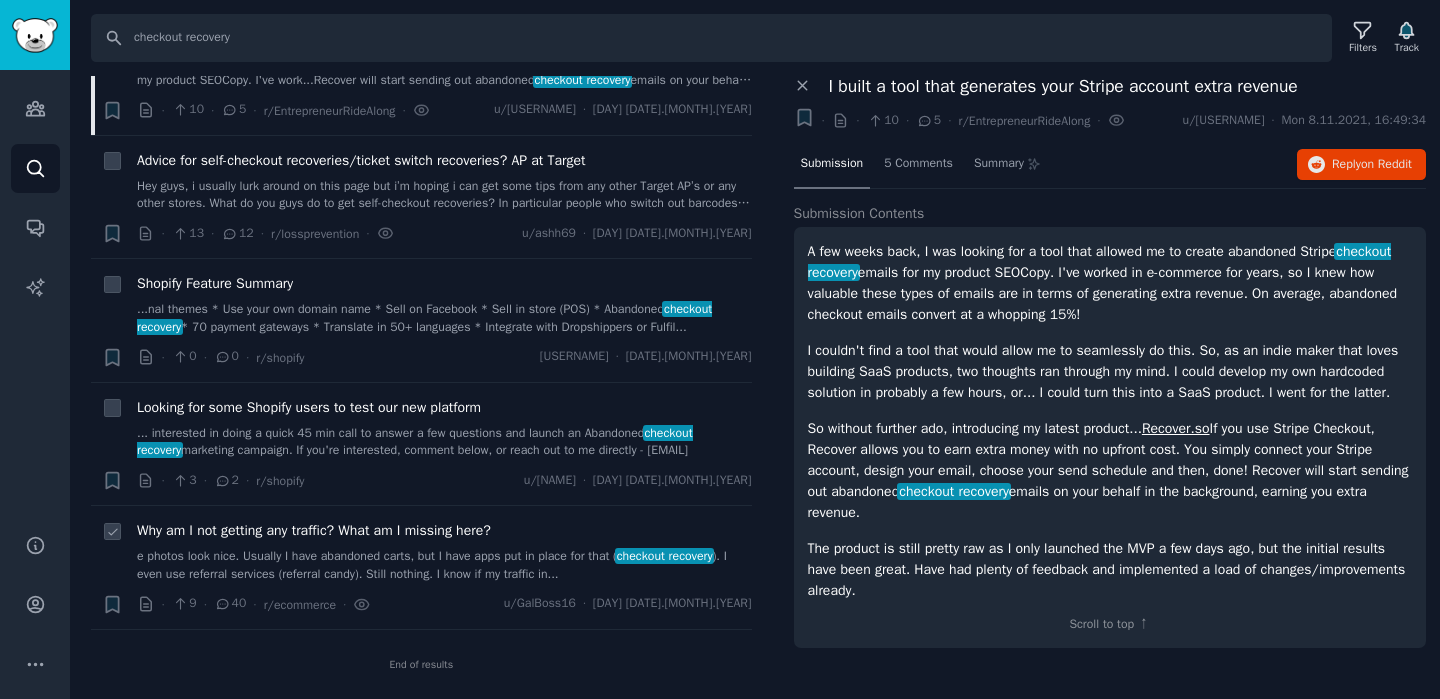 click on "...e photos look nice. Usually I have abandoned carts, but I have apps put in place for that ( checkout recovery ). I even use referral services (referral candy).
Still nothing.  I know if my traffic in..." at bounding box center (444, 565) 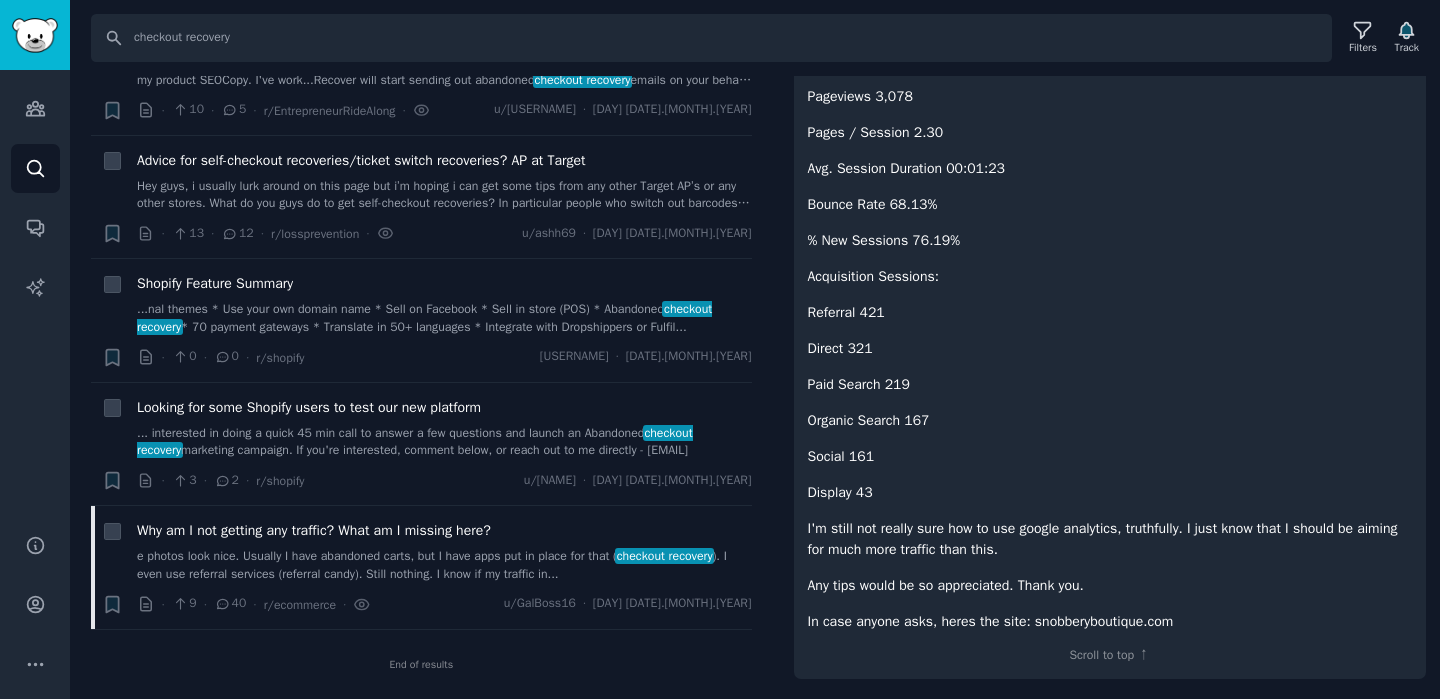 scroll, scrollTop: 0, scrollLeft: 0, axis: both 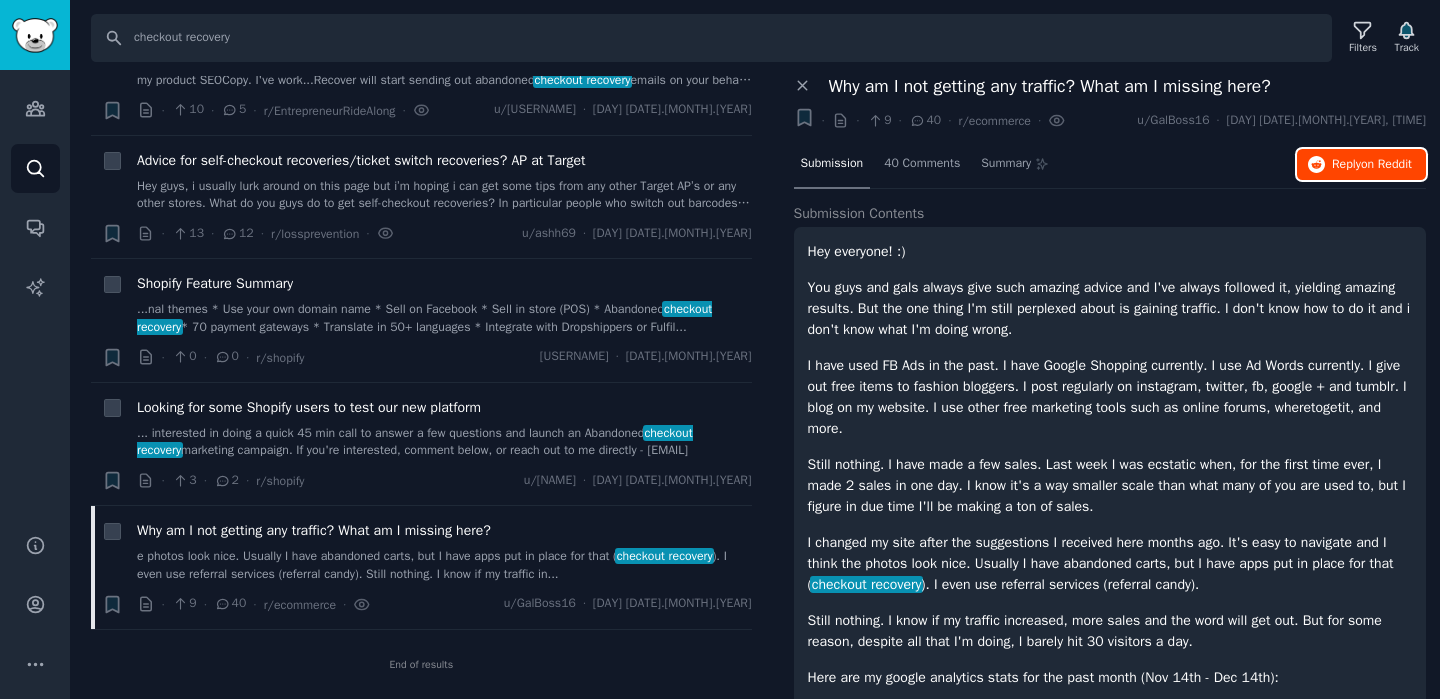 click on "Reply  on Reddit" at bounding box center (1361, 165) 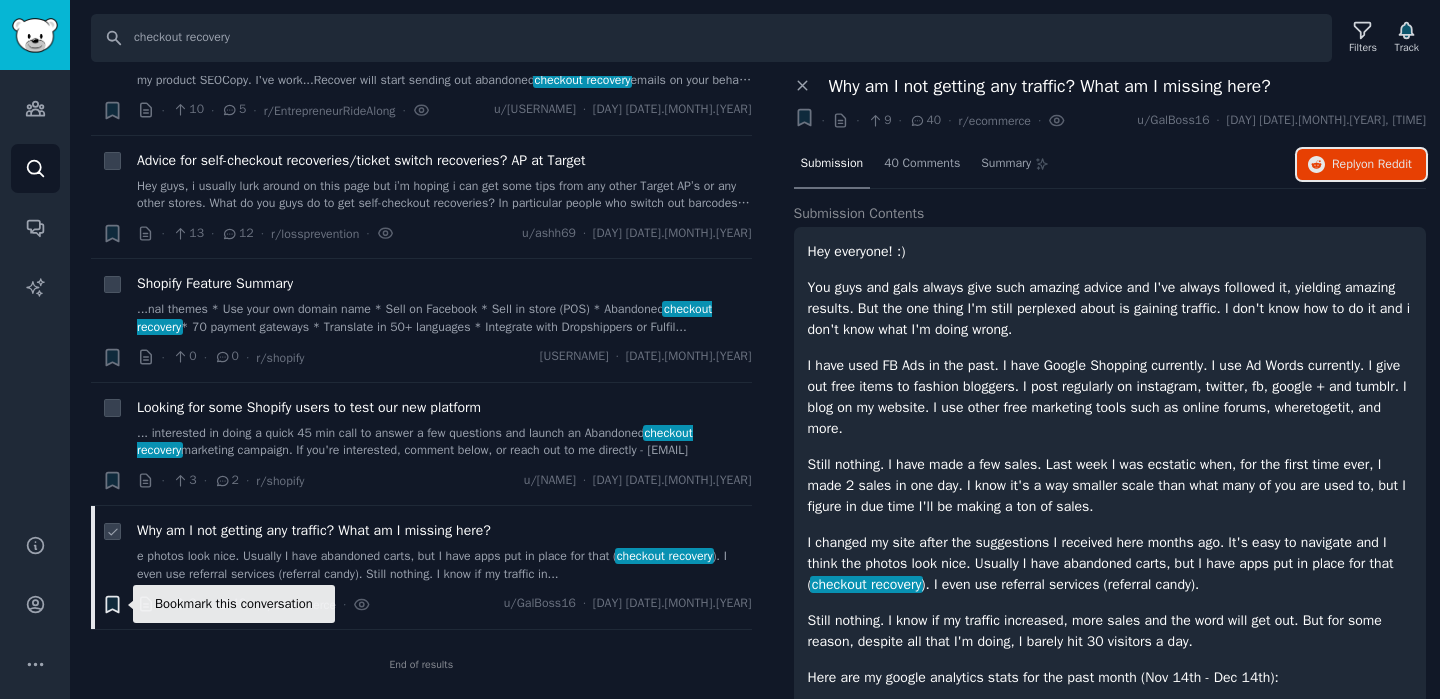 click 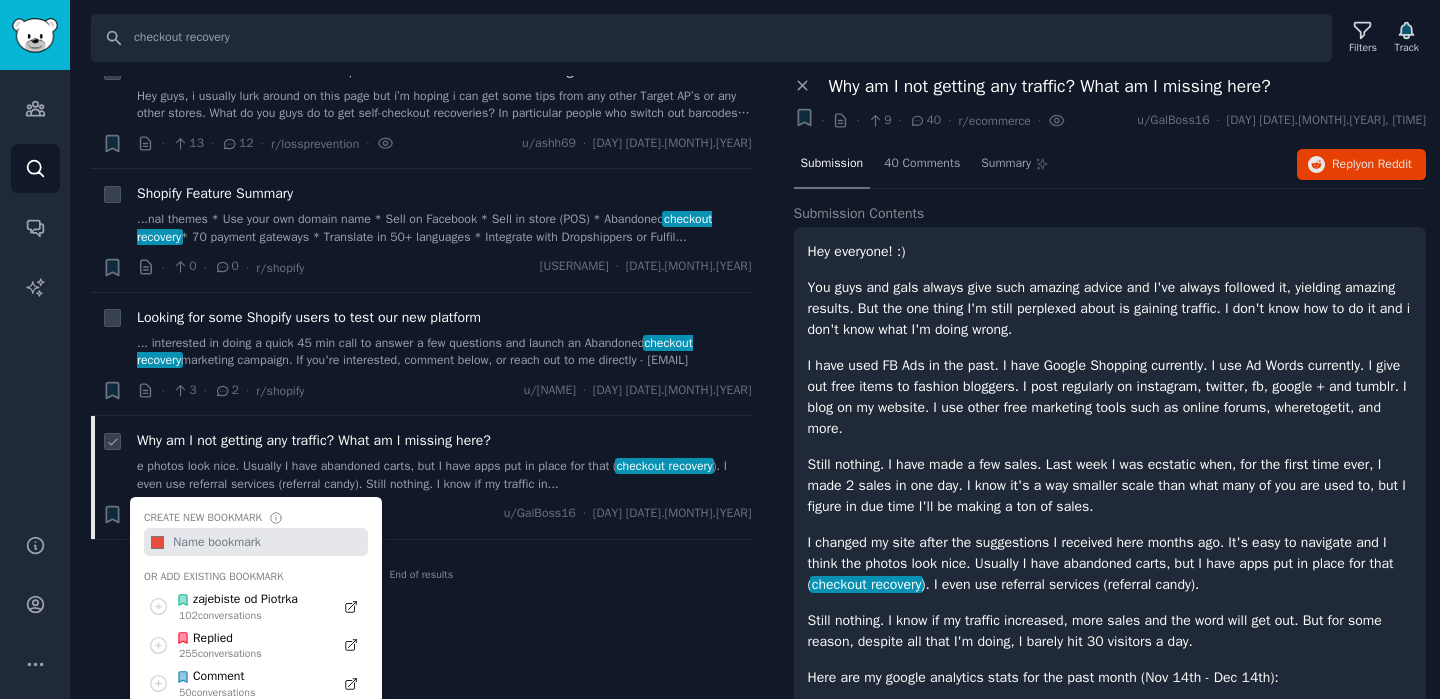 scroll, scrollTop: 1921, scrollLeft: 0, axis: vertical 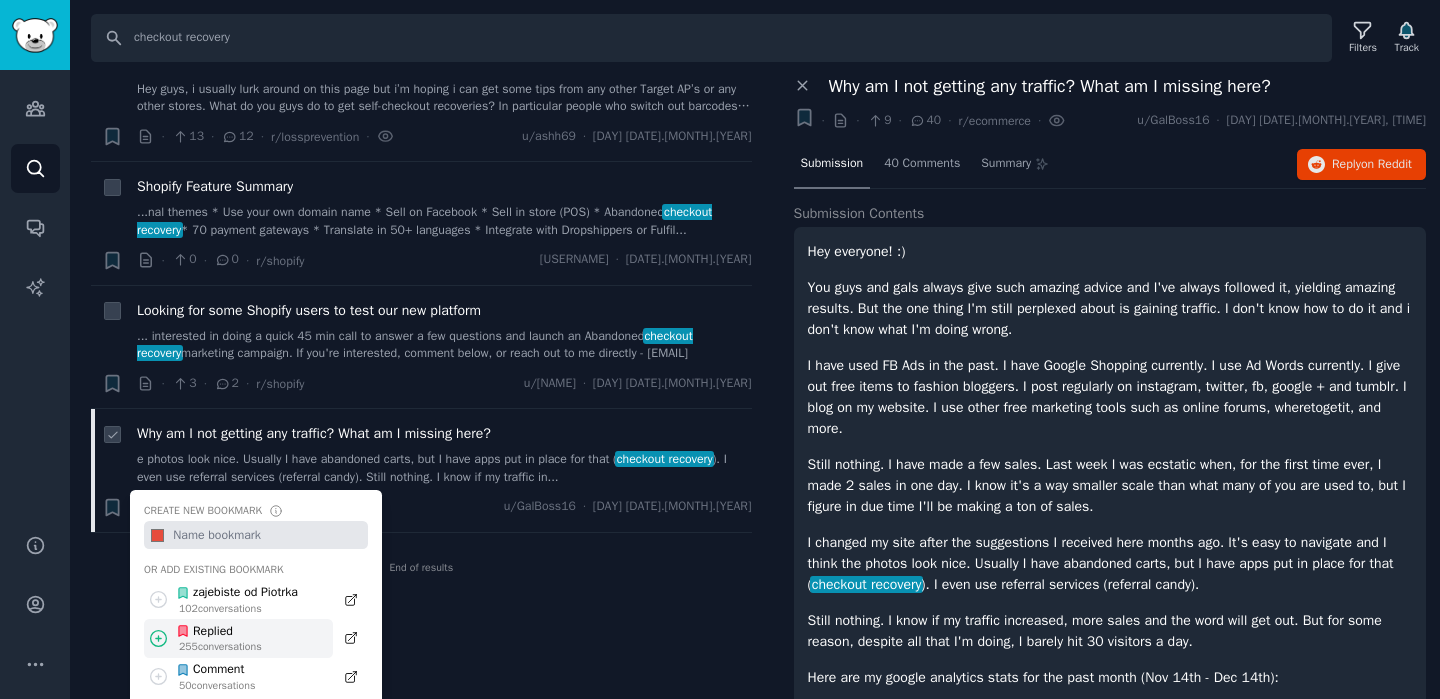 click 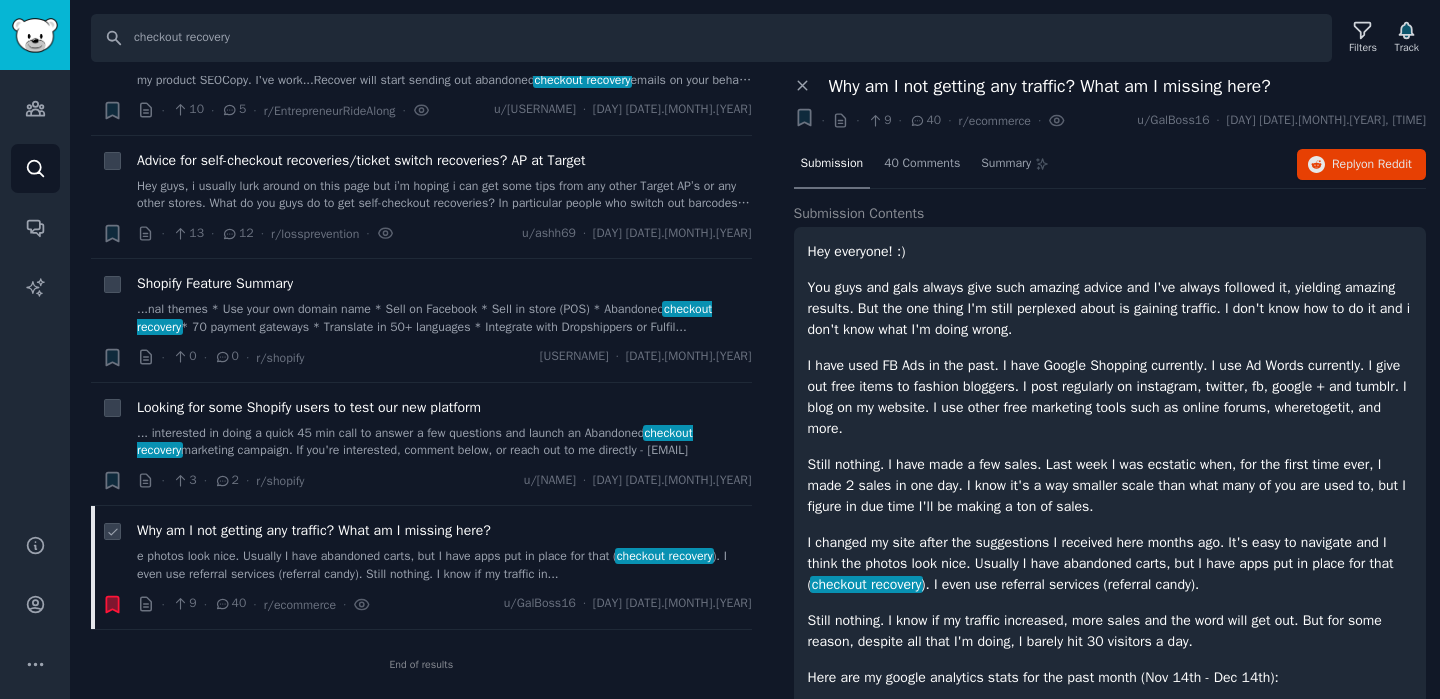 scroll, scrollTop: 1824, scrollLeft: 0, axis: vertical 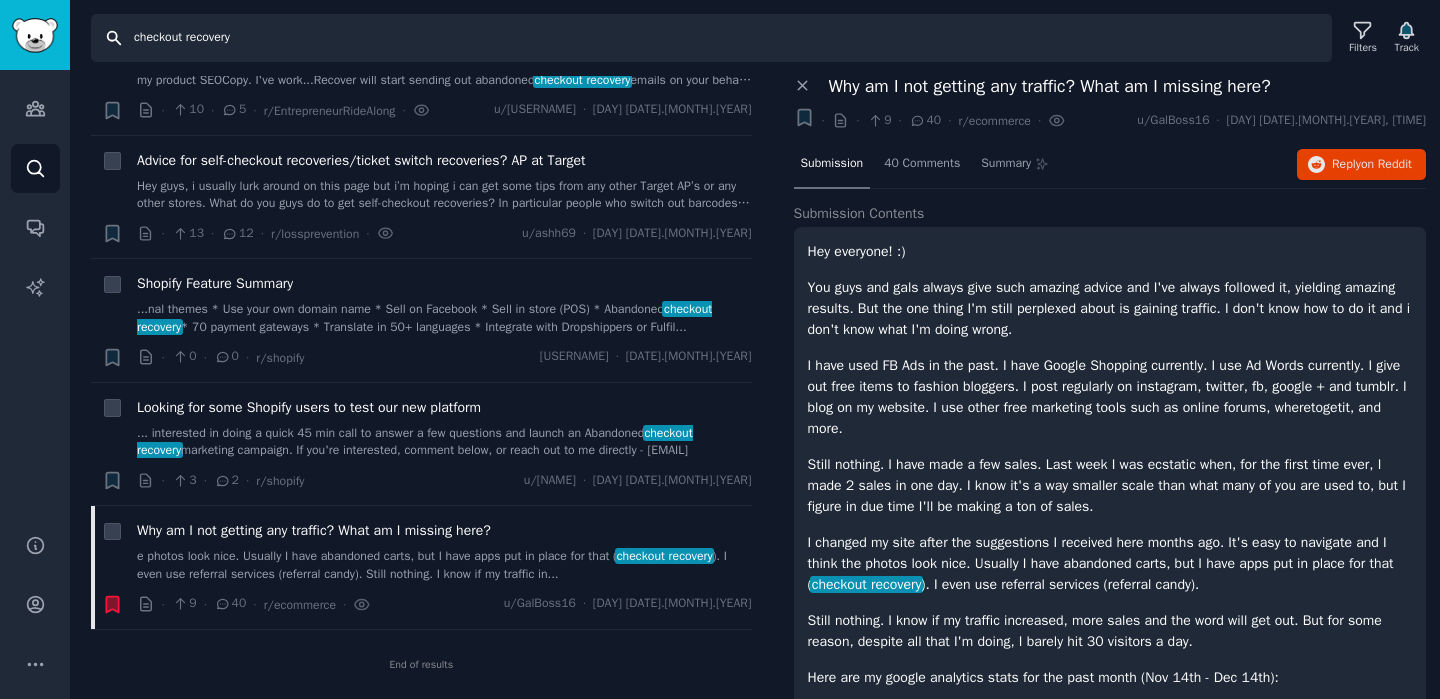 click on "checkout recovery" at bounding box center [711, 38] 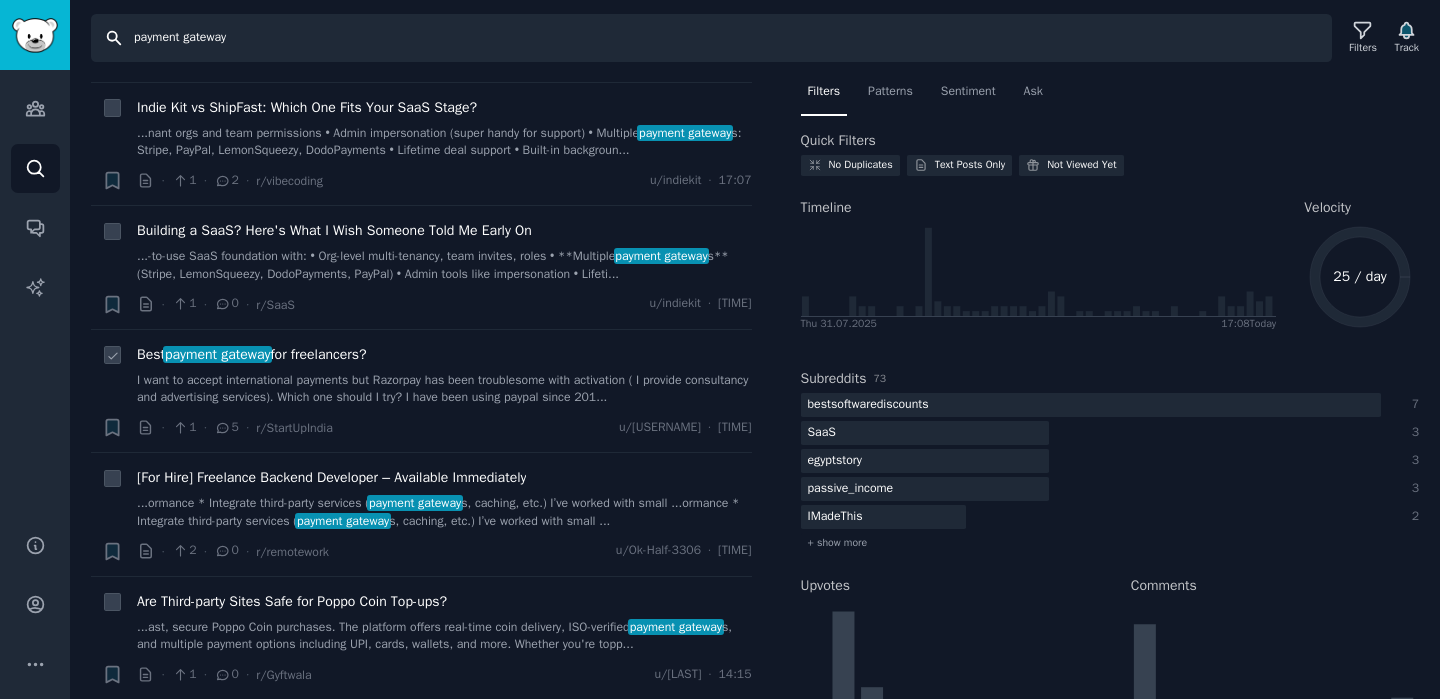 scroll, scrollTop: 153, scrollLeft: 0, axis: vertical 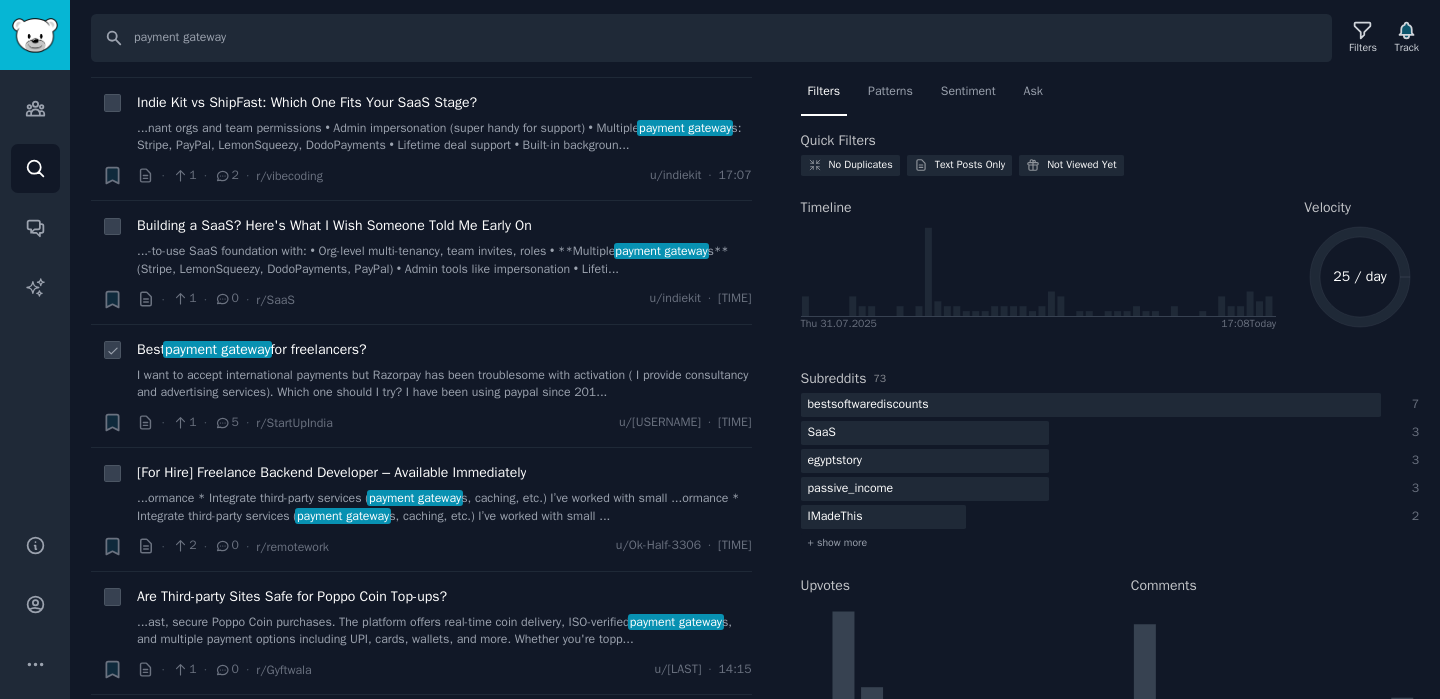 click on "Best payment gateway for freelancers?
I want to accept international payments but Razorpay has been troublesome with activation ( I provide consultancy and advertising services).
Which one should I try?
I have been using paypal since 201..." at bounding box center [444, 370] 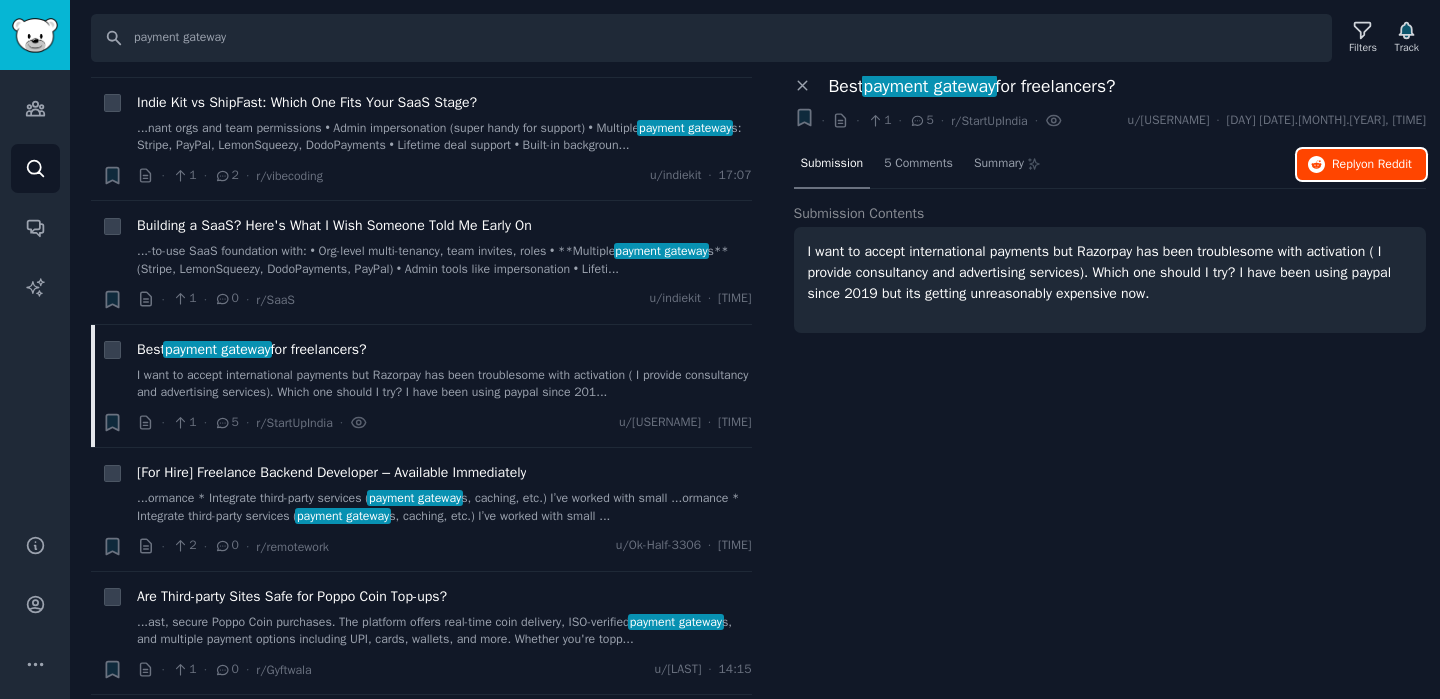 click on "on Reddit" at bounding box center [1386, 164] 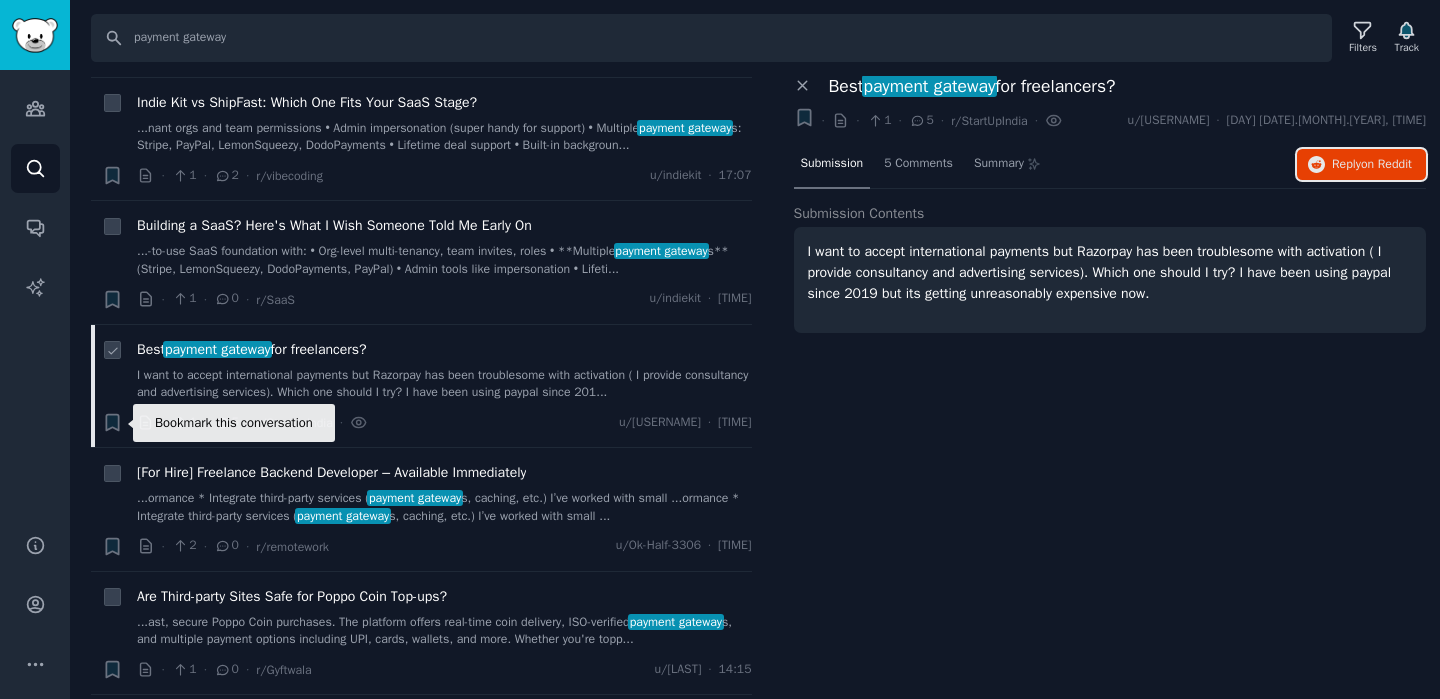 click 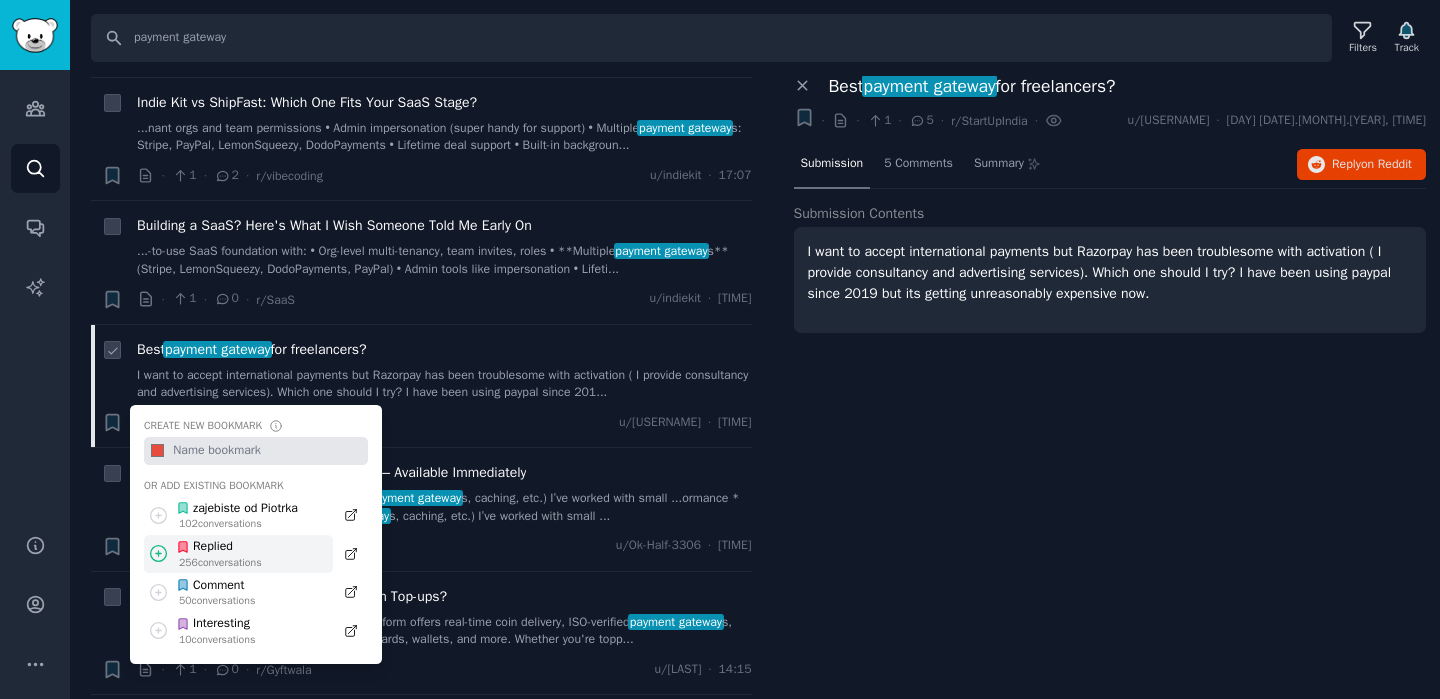 click 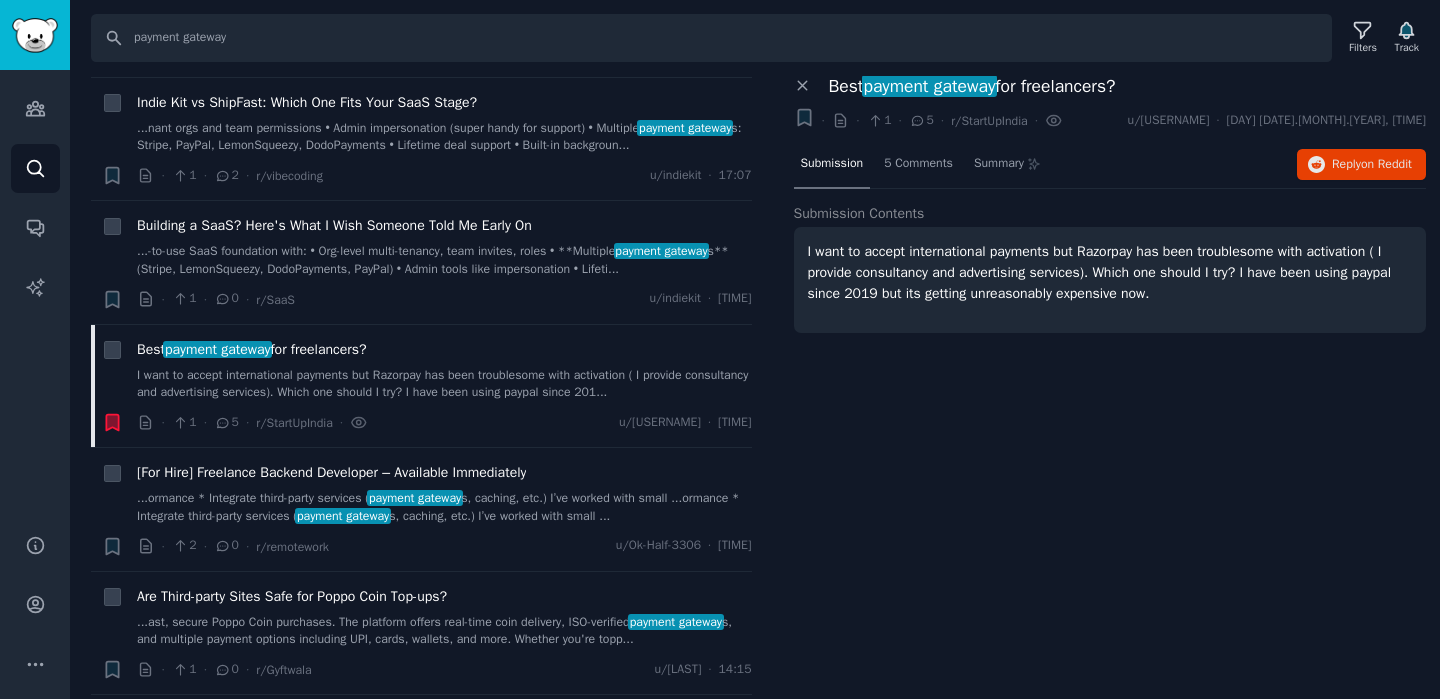 click on "Close panel Best  payment gateway  for freelancers? · · 1 · 5 · r/StartUpIndia · u/[USERNAME] · Mon [DATE], [TIME] Submission 5 Comments Summary Reply  on Reddit Submission Contents I want to accept international payments but Razorpay has been troublesome with activation ( I provide consultancy and advertising services).
Which one should I try?
I have been using paypal since 2019 but its getting unreasonably expensive now." at bounding box center [1110, 388] 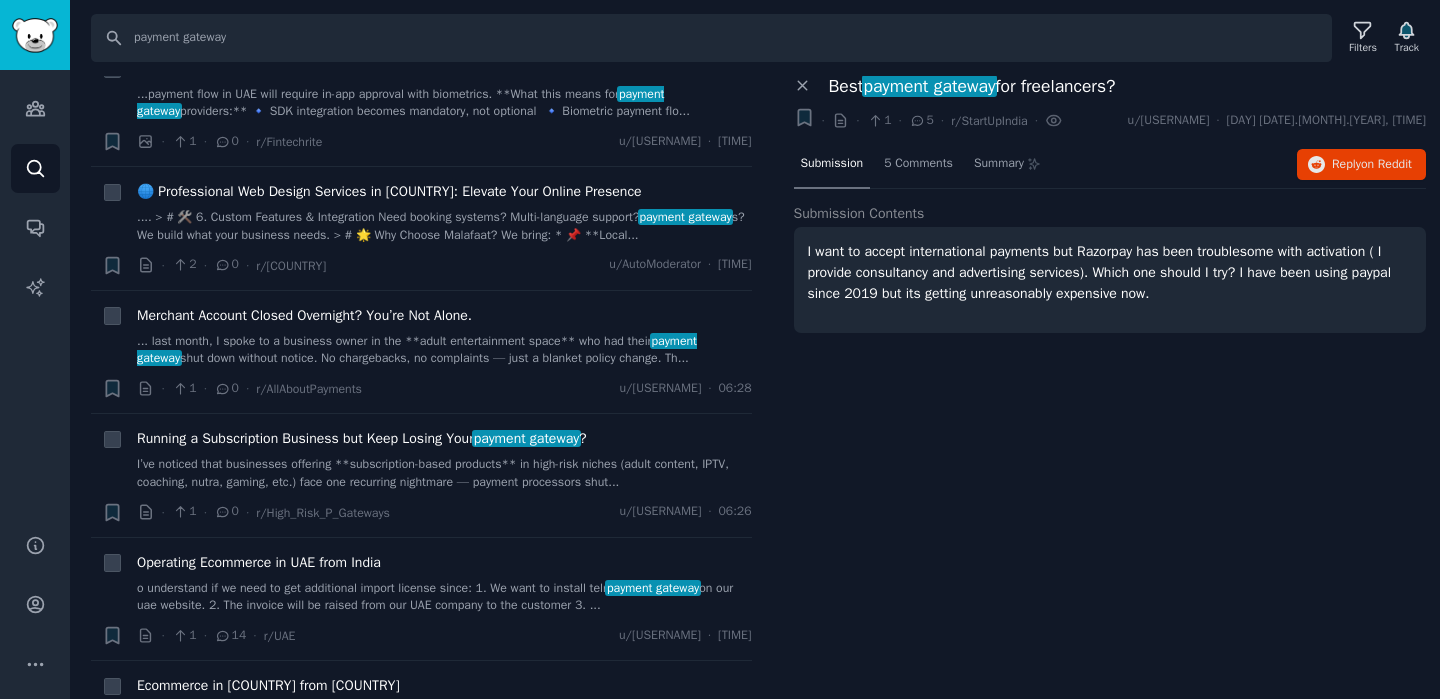 scroll, scrollTop: 1776, scrollLeft: 0, axis: vertical 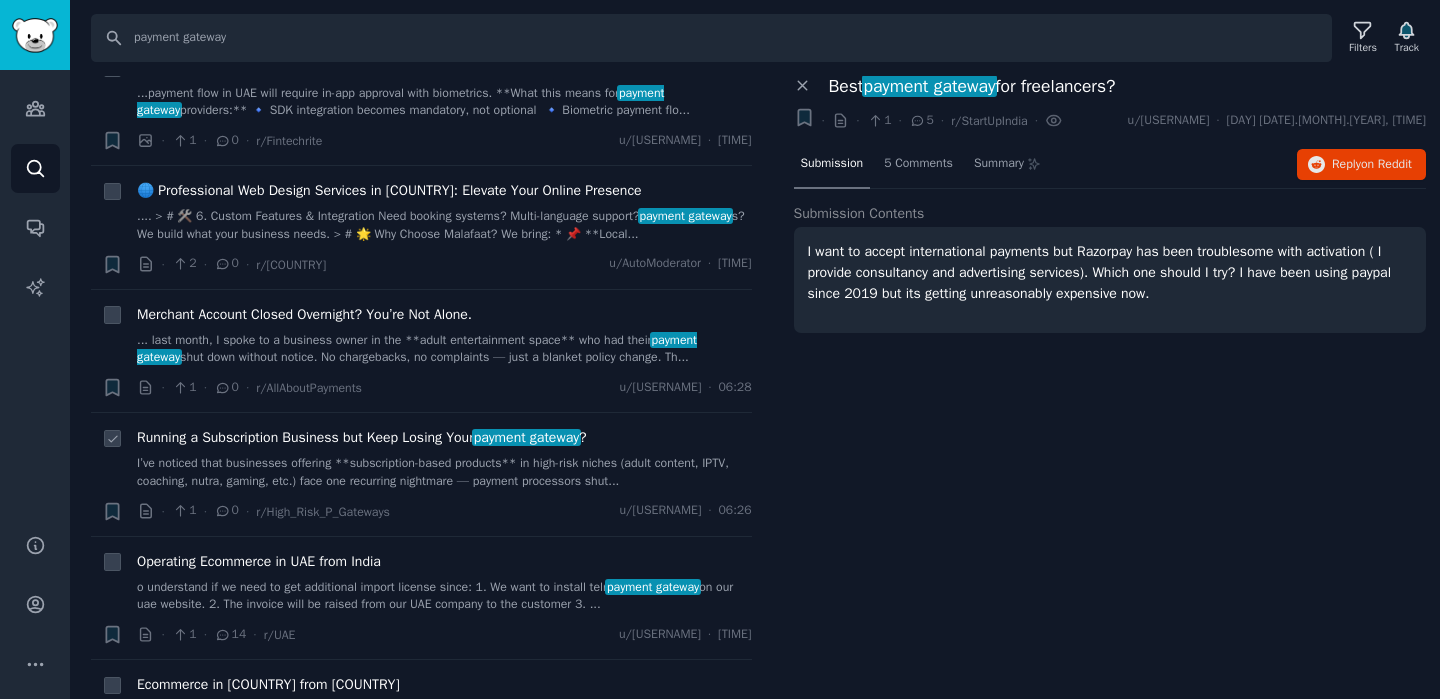 click on "I’ve noticed that businesses offering **subscription-based products** in high-risk niches (adult content, IPTV, coaching, nutra, gaming, etc.) face one recurring nightmare — payment processors shut..." at bounding box center (444, 472) 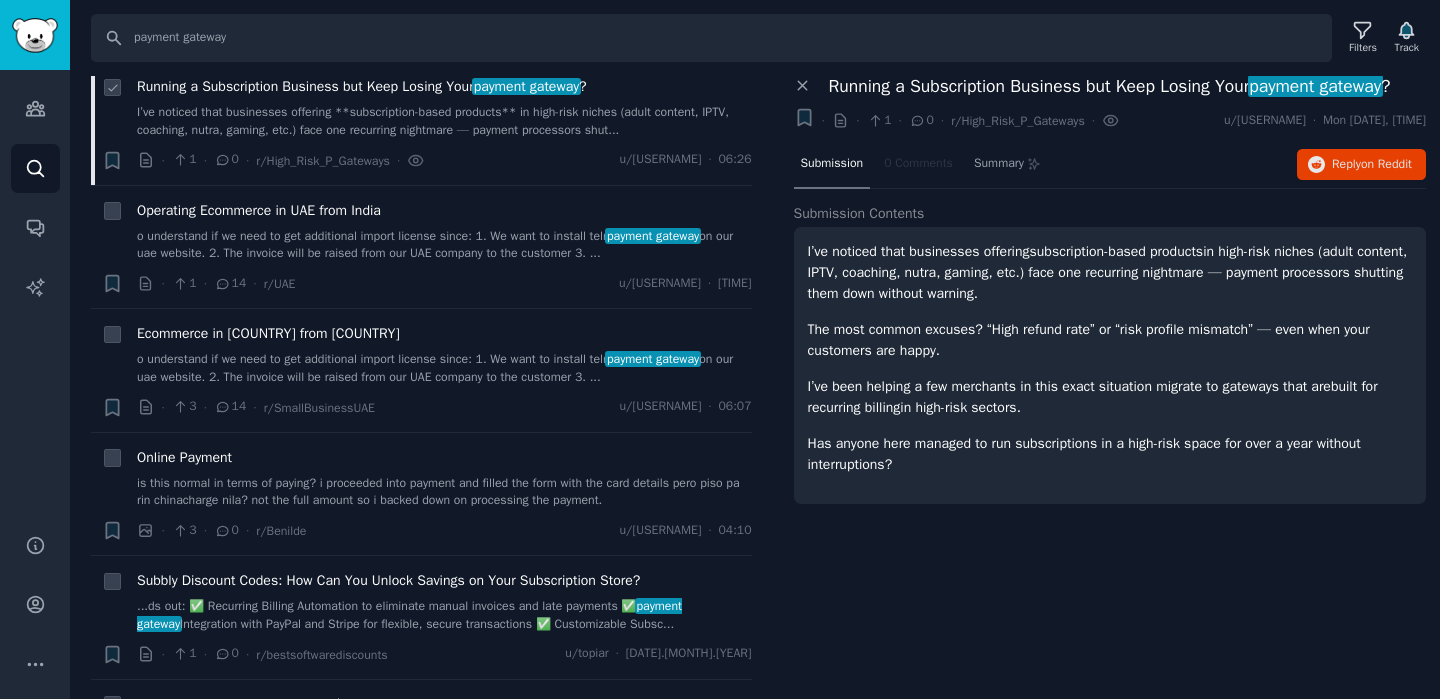 scroll, scrollTop: 2128, scrollLeft: 0, axis: vertical 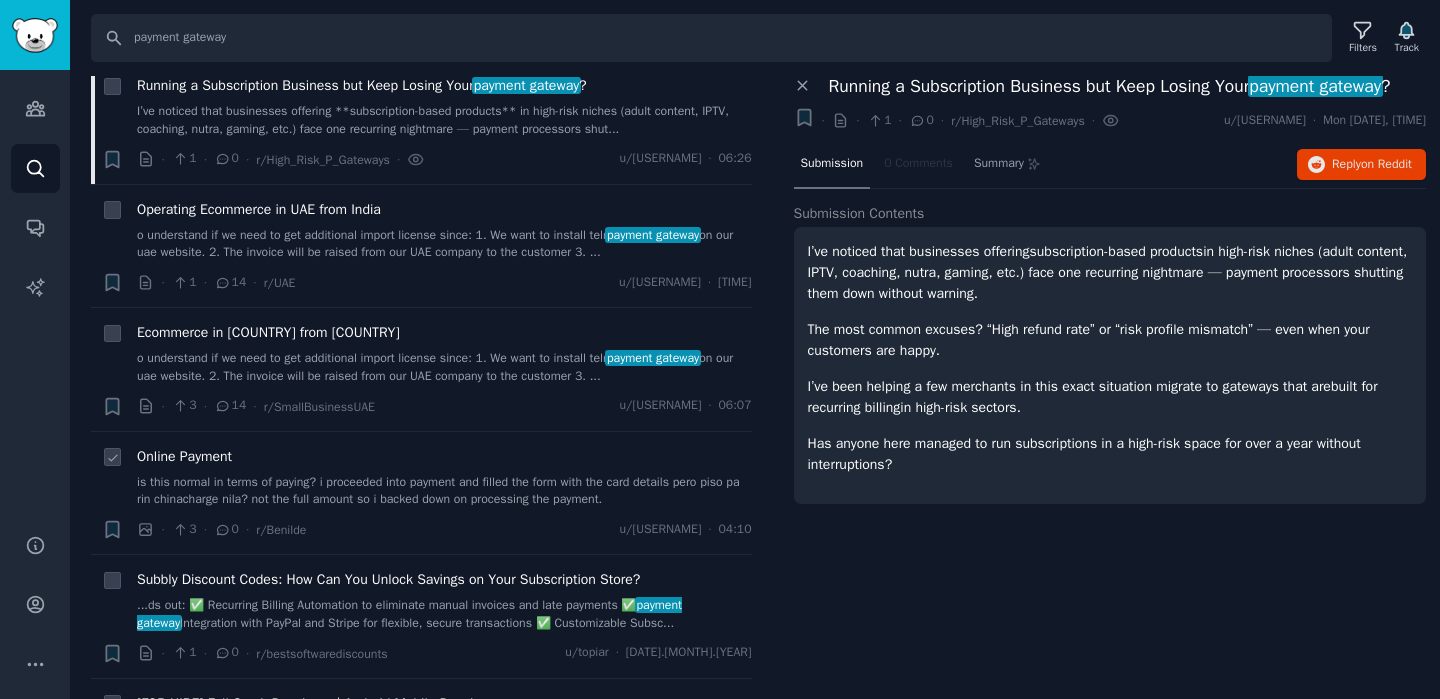 click on "Online Payment" at bounding box center [444, 456] 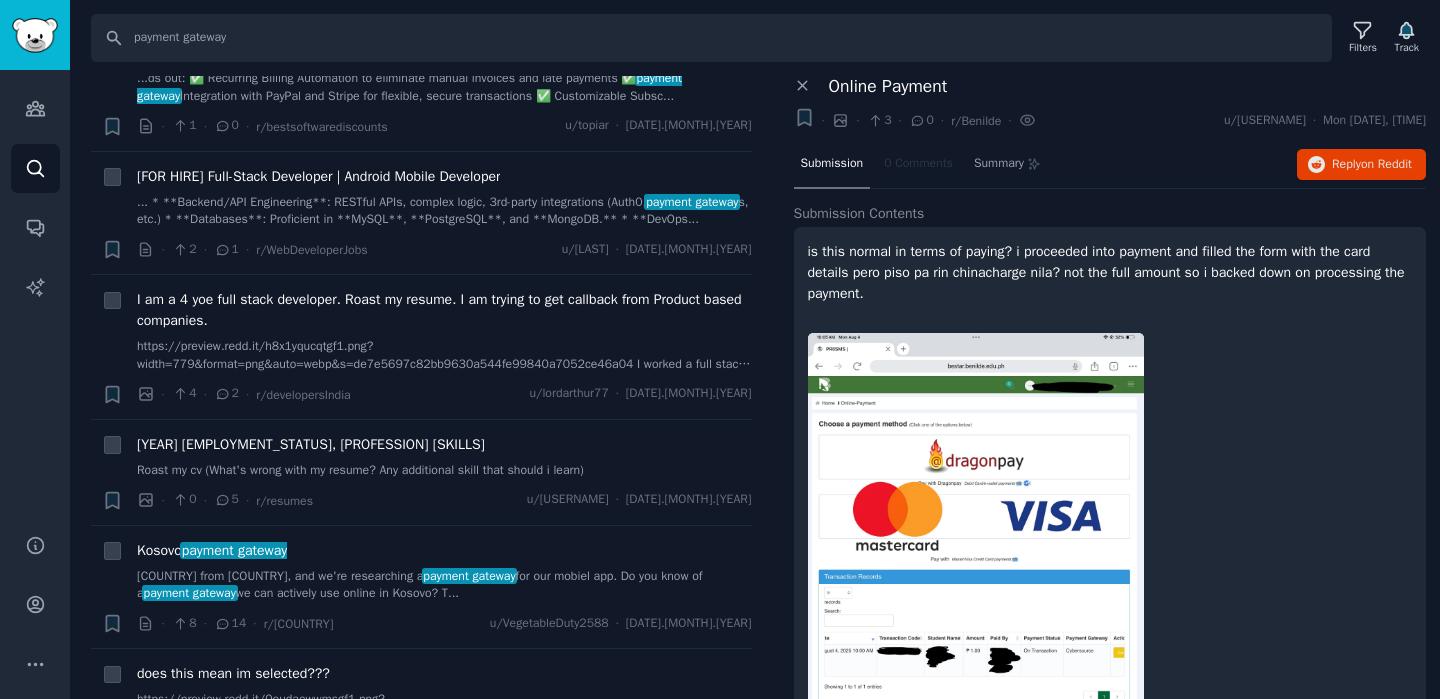 scroll, scrollTop: 2845, scrollLeft: 0, axis: vertical 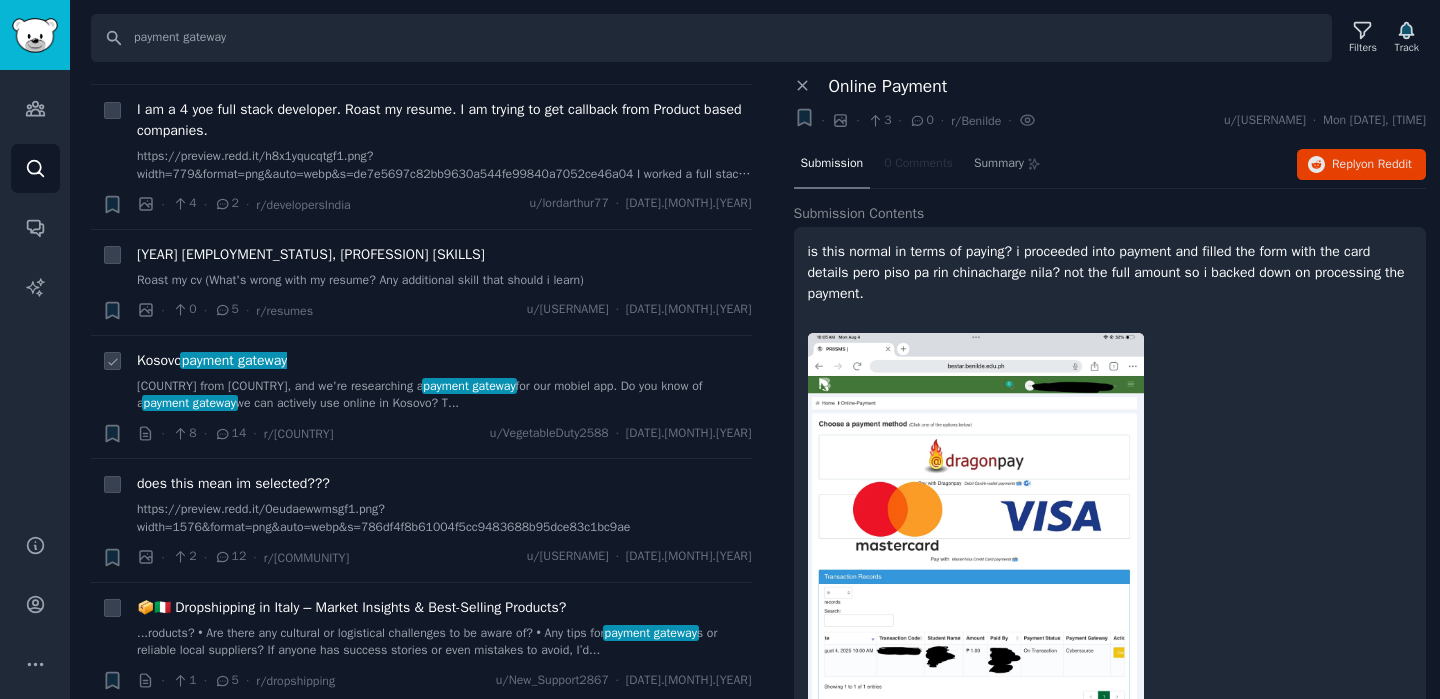 click on "...kosovo from Italy, and we're researching a payment gateway for our mobiel app. Do you know of a payment gateway we can actively use online in Kosovo?
T..." at bounding box center (444, 395) 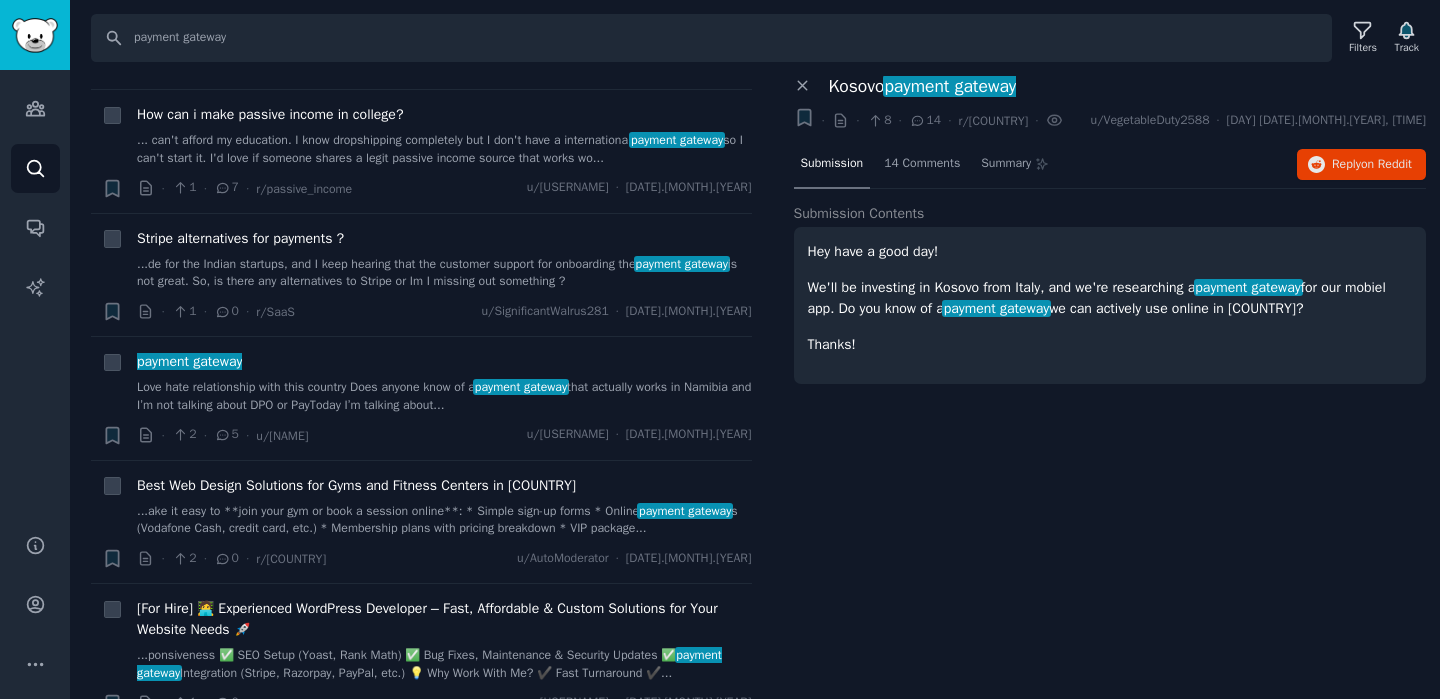 scroll, scrollTop: 3670, scrollLeft: 0, axis: vertical 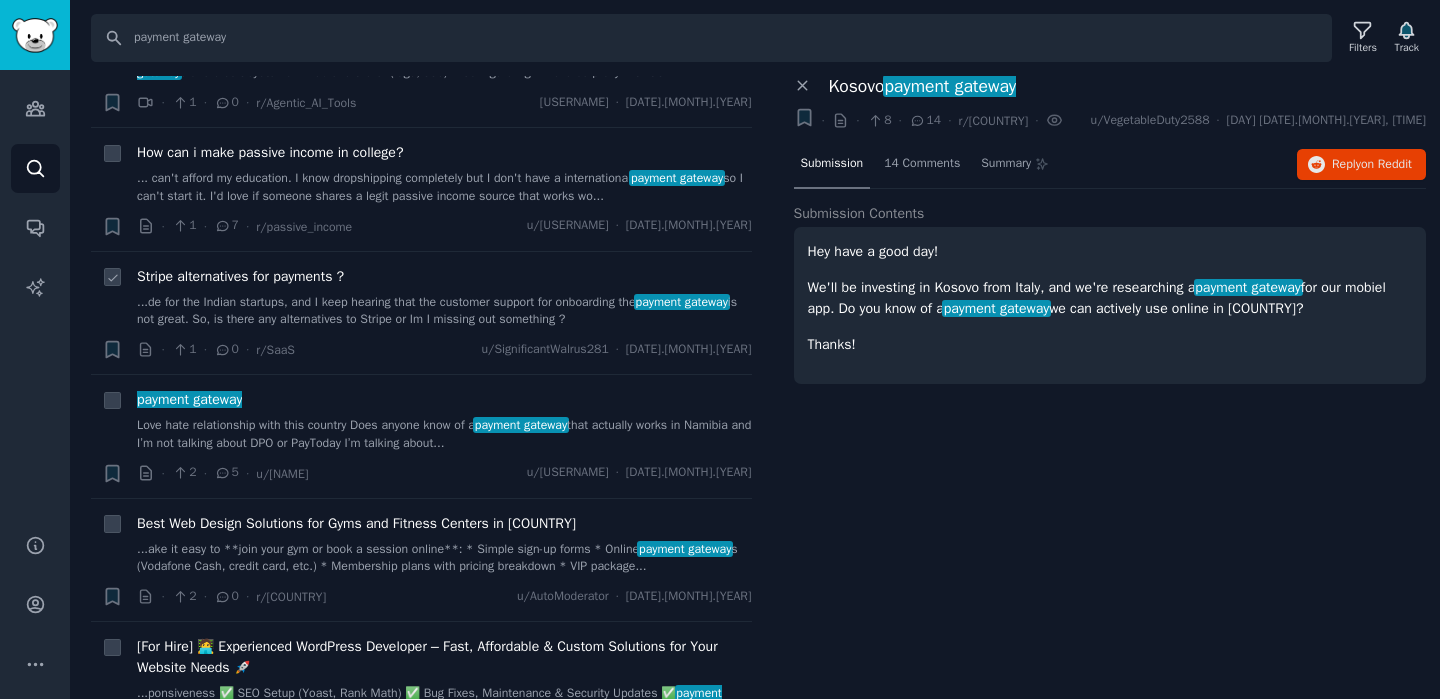 click on "for the [COUNTRY] startups, and I keep hearing that the customer support for onboarding the payment gateway is not great.
So, is there any alternatives to Stripe or Im I missing out something ?" at bounding box center (444, 311) 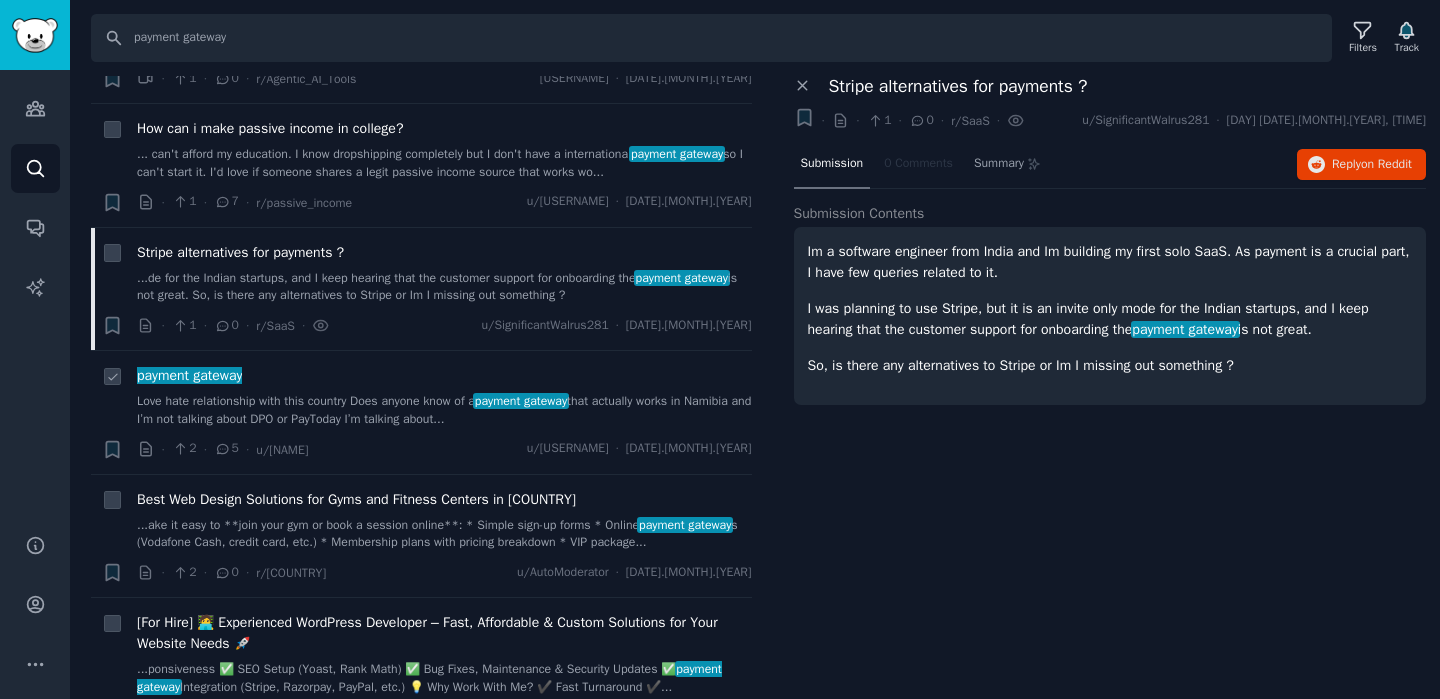 scroll, scrollTop: 3706, scrollLeft: 0, axis: vertical 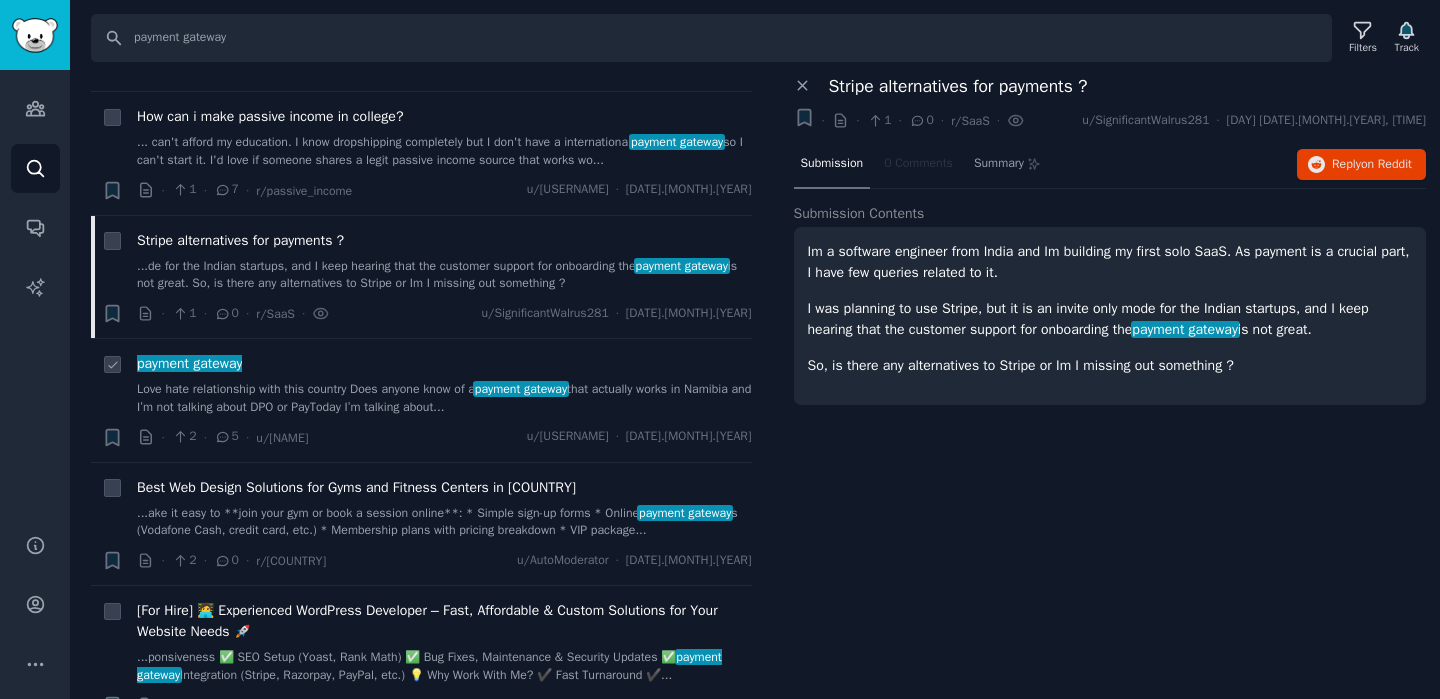 click on "Love hate relationship with this country
Does anyone know of a payment gateway that actually works in [COUNTRY] and I’m not talking about DPO or PayToday
I’m talking about..." at bounding box center [444, 398] 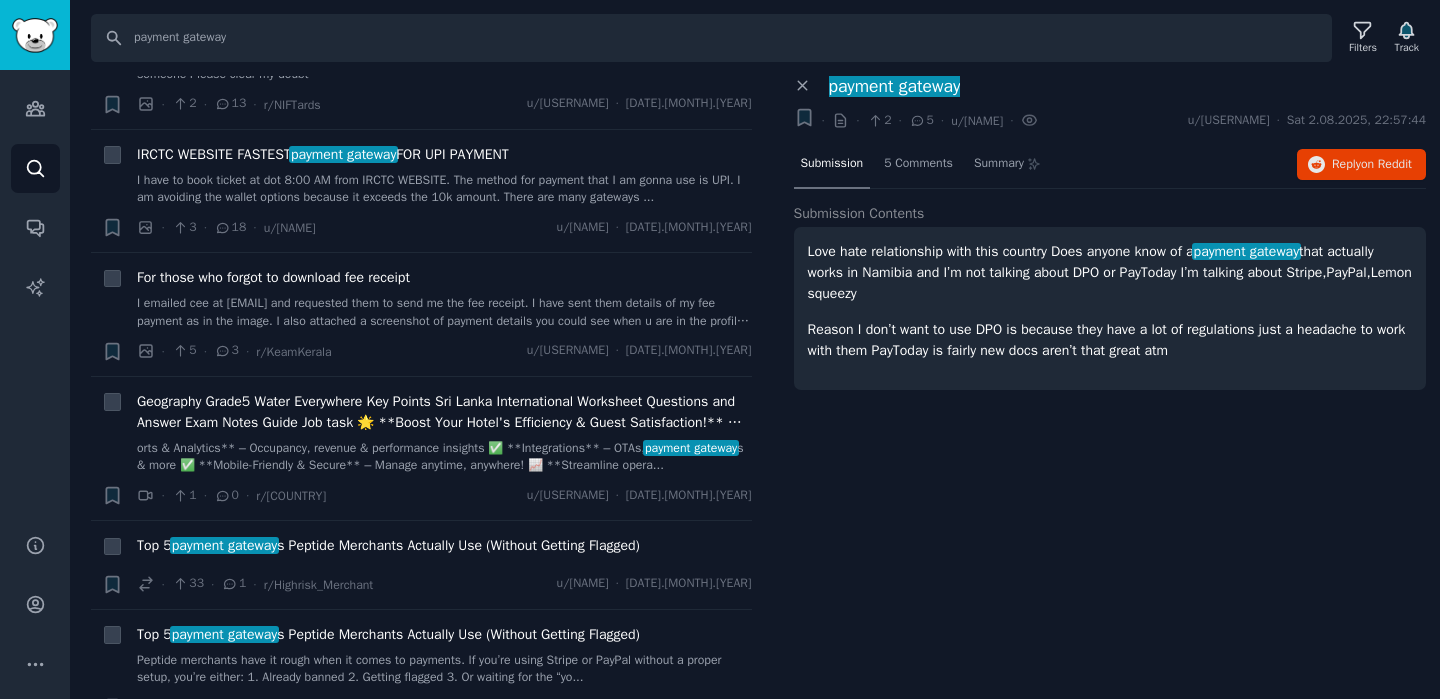 scroll, scrollTop: 6378, scrollLeft: 0, axis: vertical 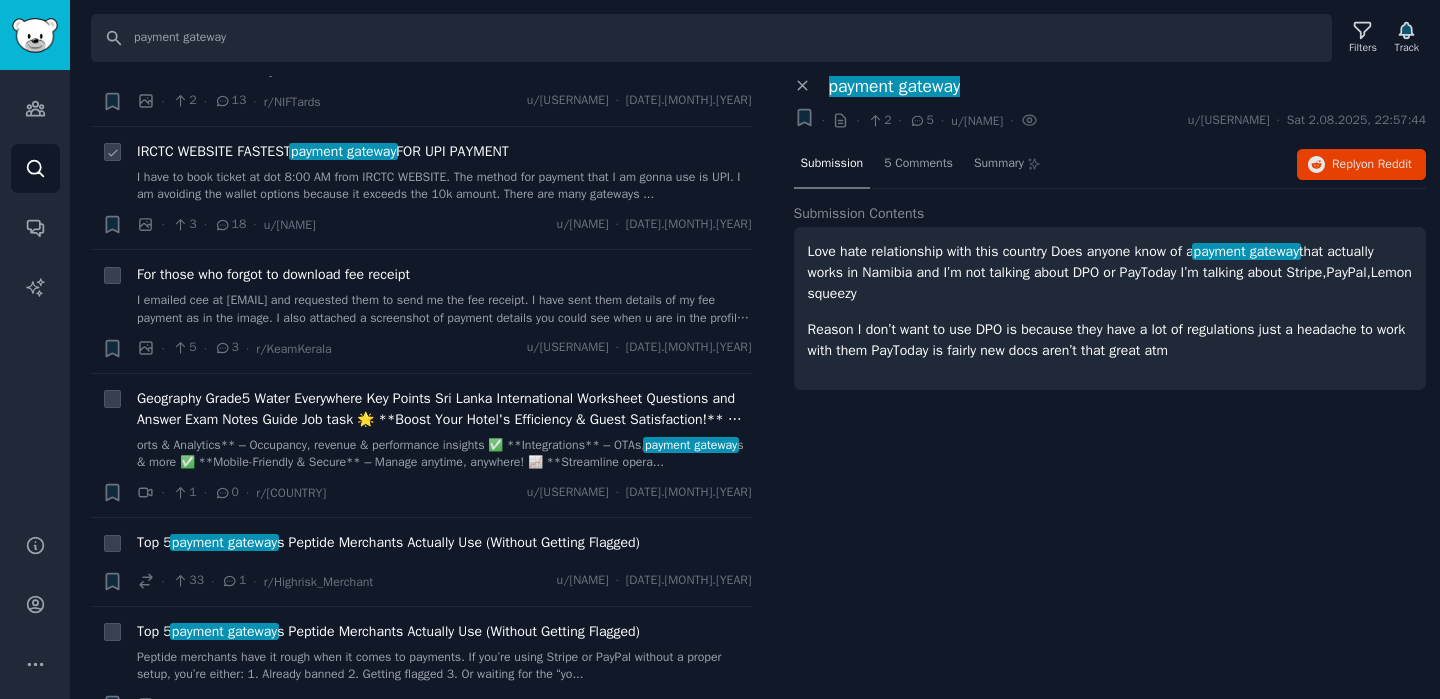 click on "I have to book ticket at dot 8:00 AM from IRCTC WEBSITE. The method for payment that I am gonna use is UPI. I am avoiding the wallet options because it exceeds the 10k amount. There are many gateways ..." at bounding box center [444, 186] 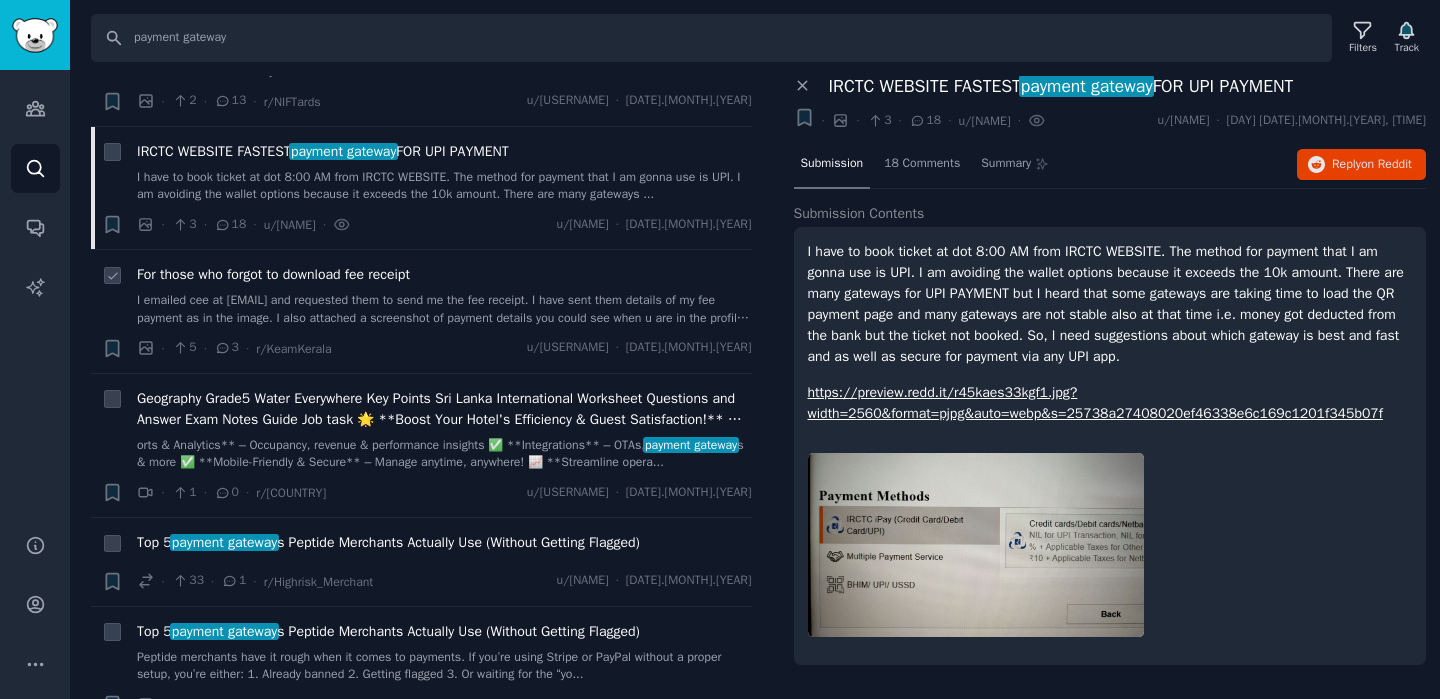 scroll, scrollTop: 6400, scrollLeft: 0, axis: vertical 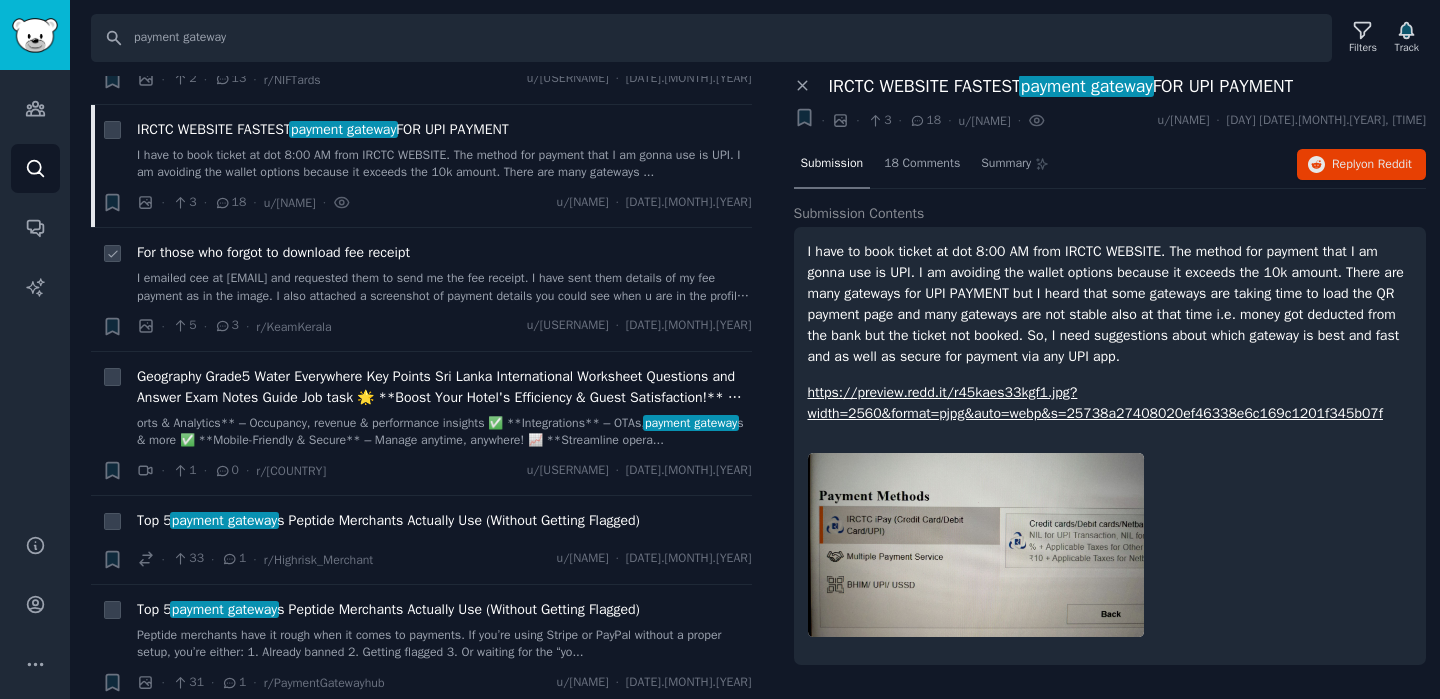 click on "I emailed cee at [EMAIL] and requested them to send me the fee receipt. I have sent them details of my fee payment as in the image. I also attached a screenshot of payment details you could see when u are in the profile page of keam website.
They sent me the reciept an hour later. Hope this helps someone. If it does, upvote it so others can see.This is my alternate account." at bounding box center (444, 287) 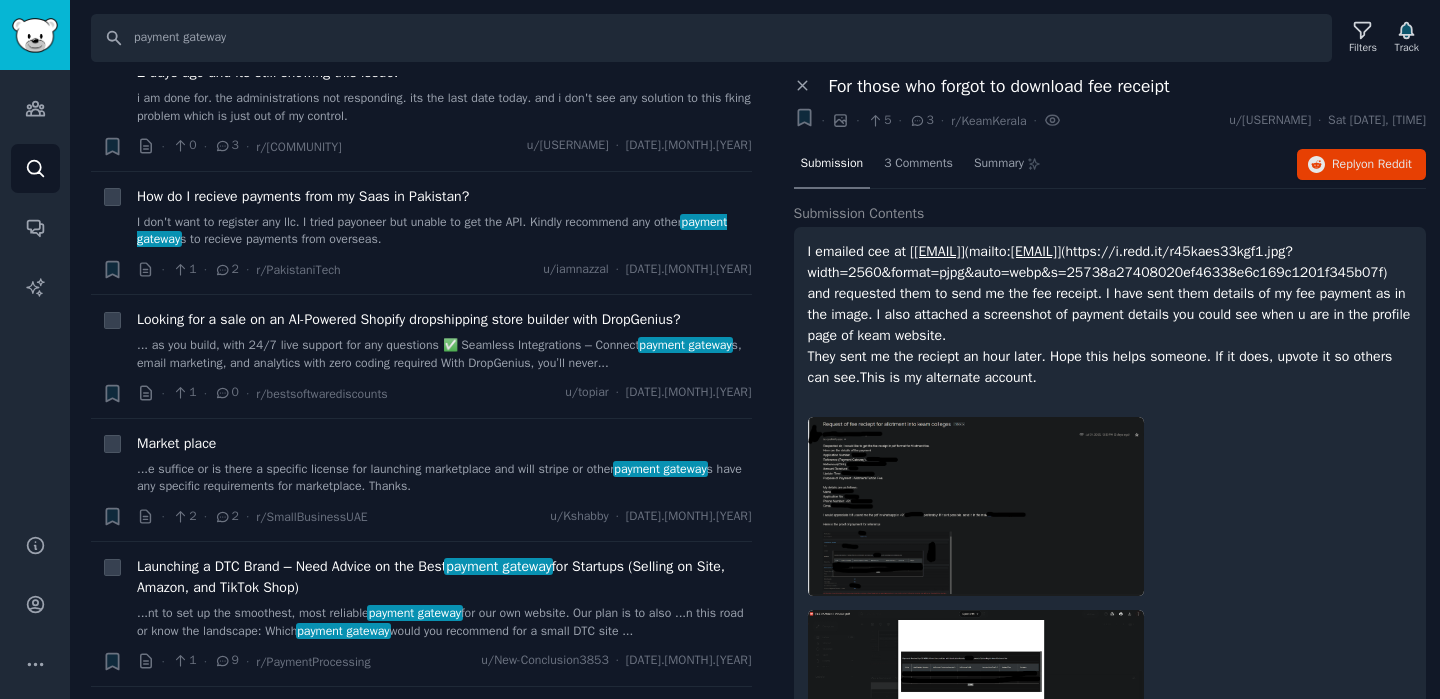 scroll, scrollTop: 7109, scrollLeft: 0, axis: vertical 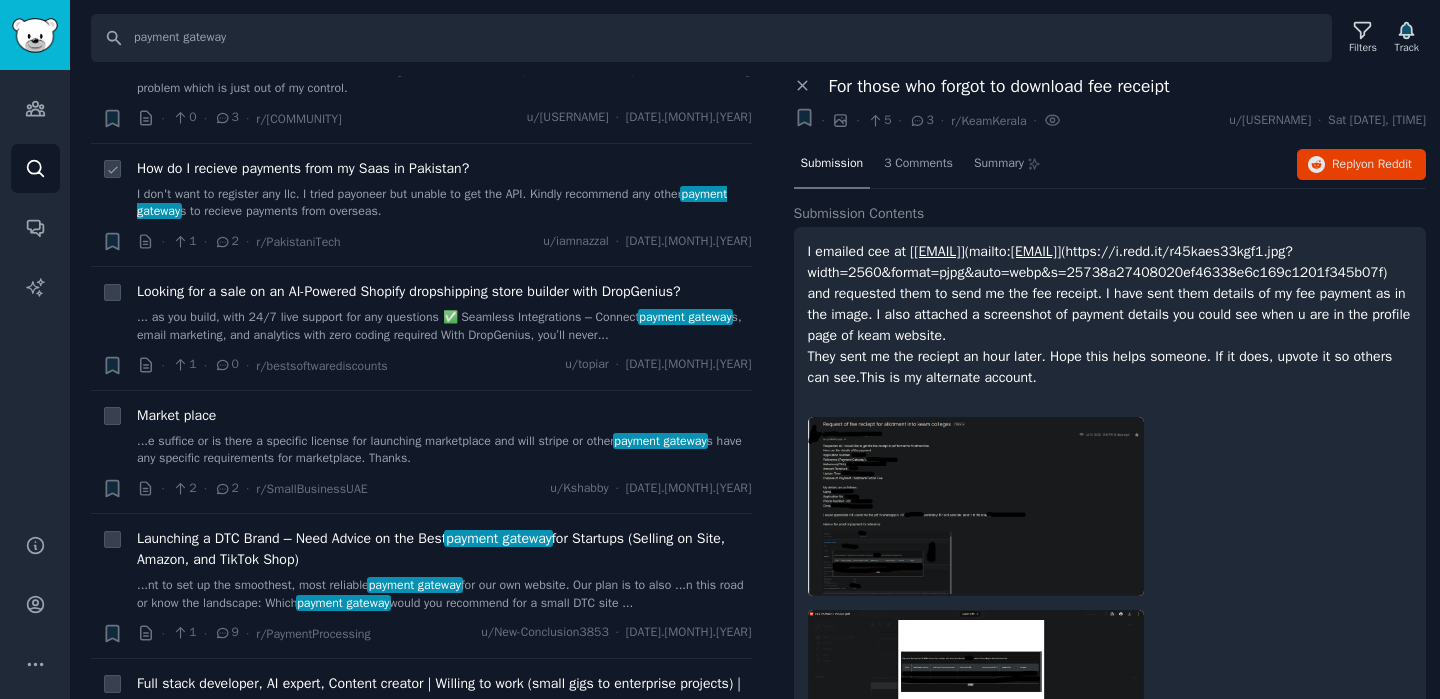 click on "I don't want to register any llc. I tried payoneer but unable to get the API.
Kindly recommend any other  payment gateway s to recieve payments from overseas." at bounding box center (444, 203) 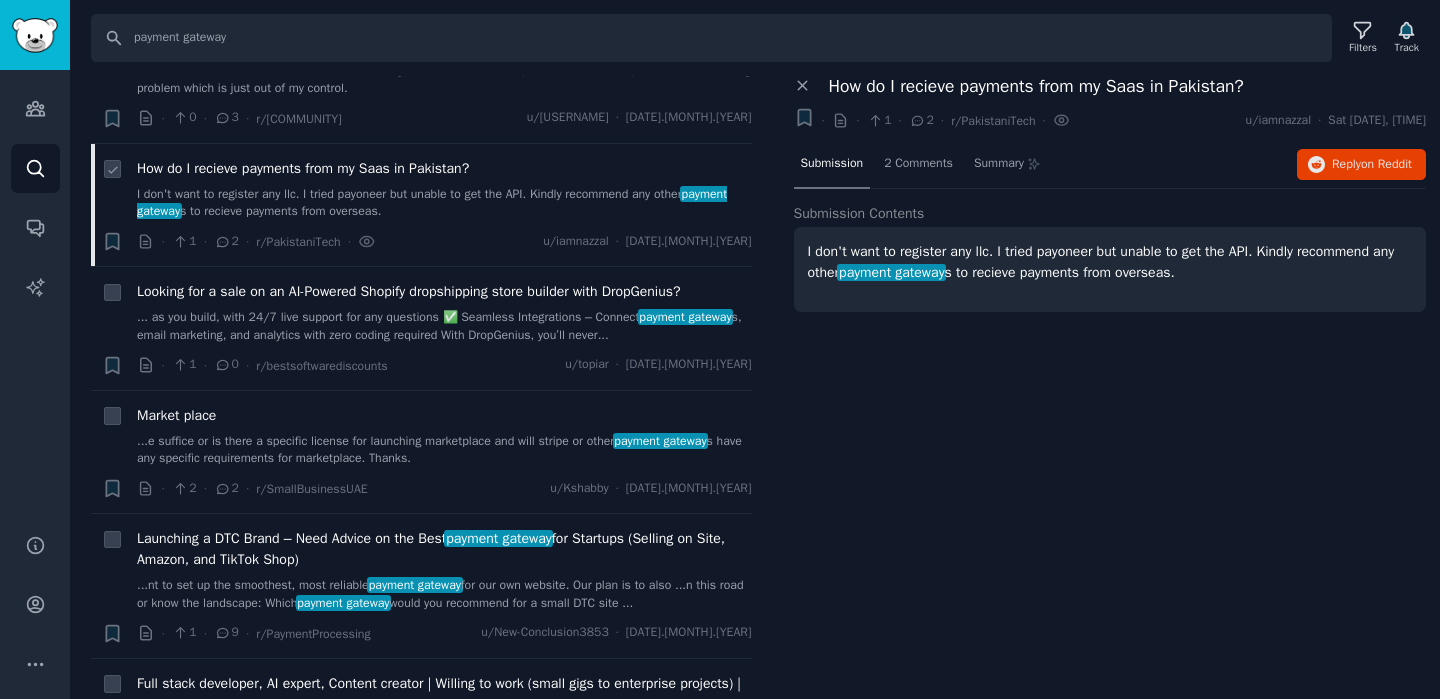 scroll, scrollTop: 7134, scrollLeft: 0, axis: vertical 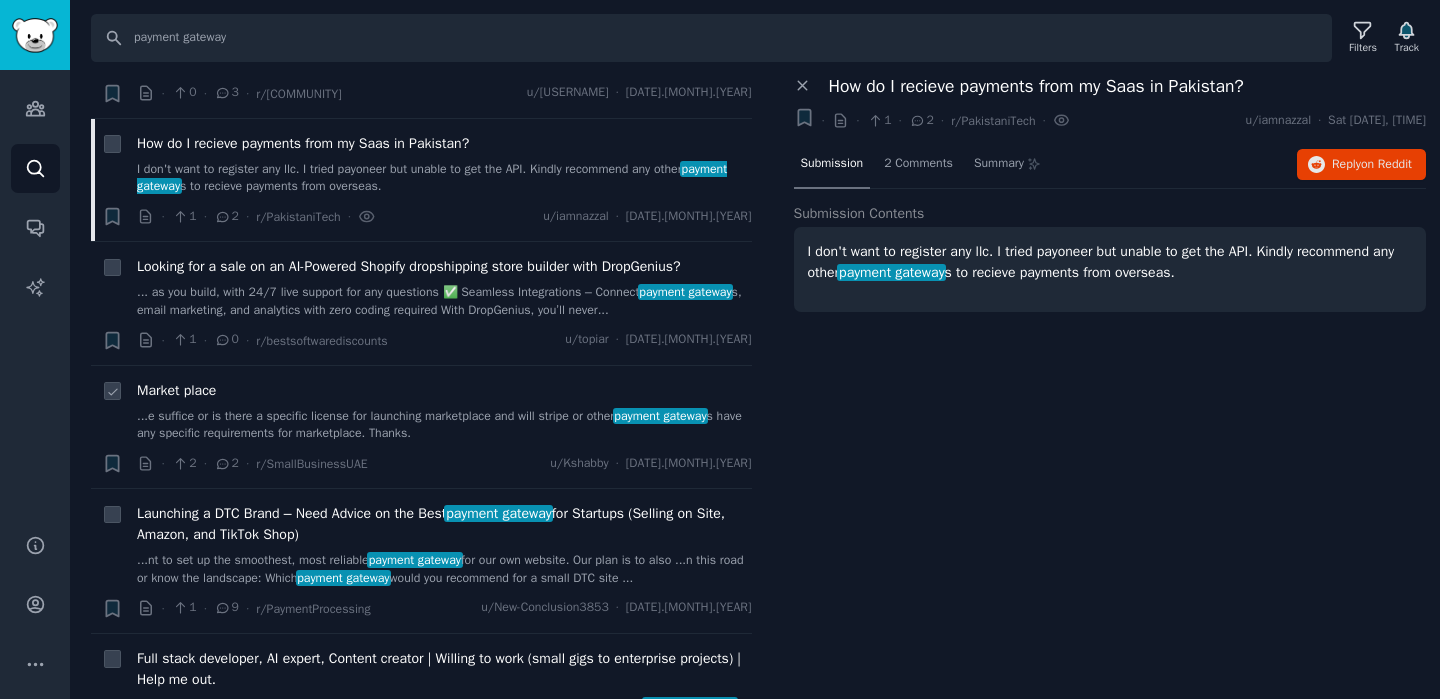 click on "suffice or is there a specific license for launching marketplace and will stripe or other  payment gateway s have any specific requirements for marketplace. Thanks." at bounding box center [444, 425] 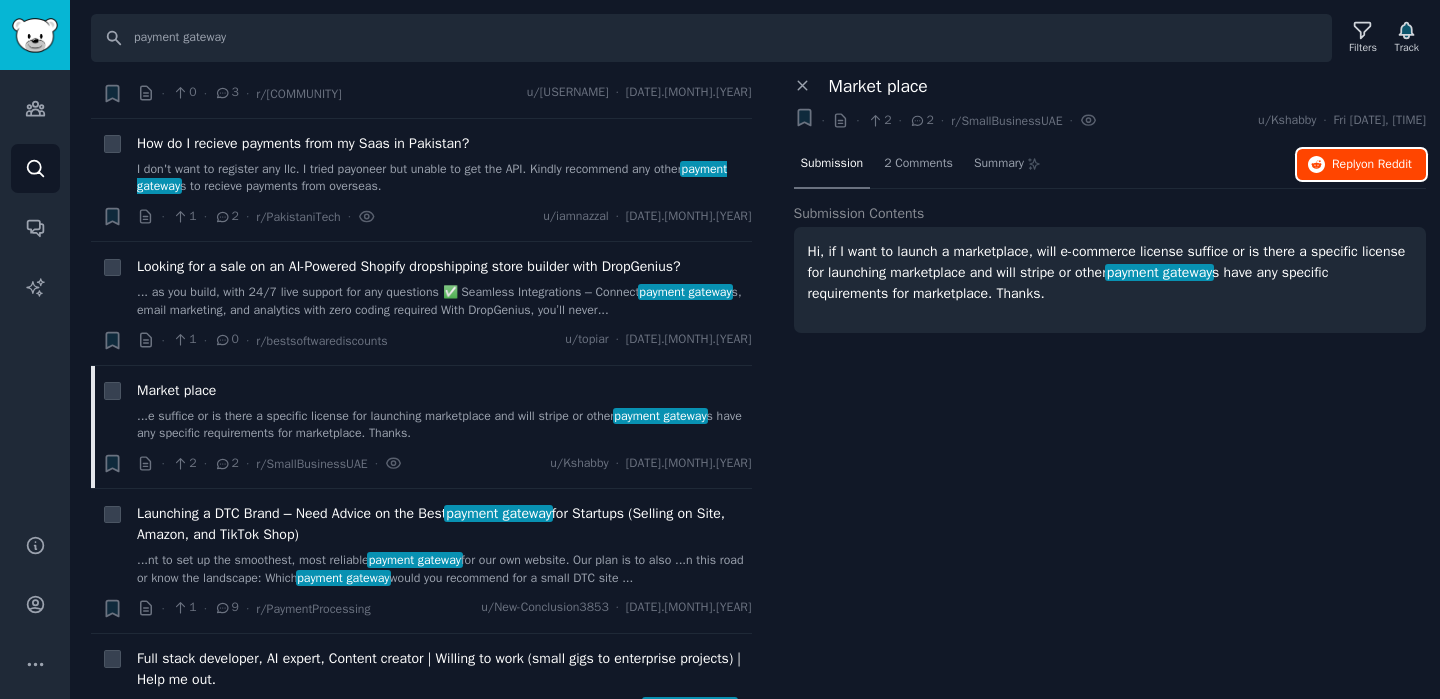 click on "Reply  on Reddit" at bounding box center (1372, 165) 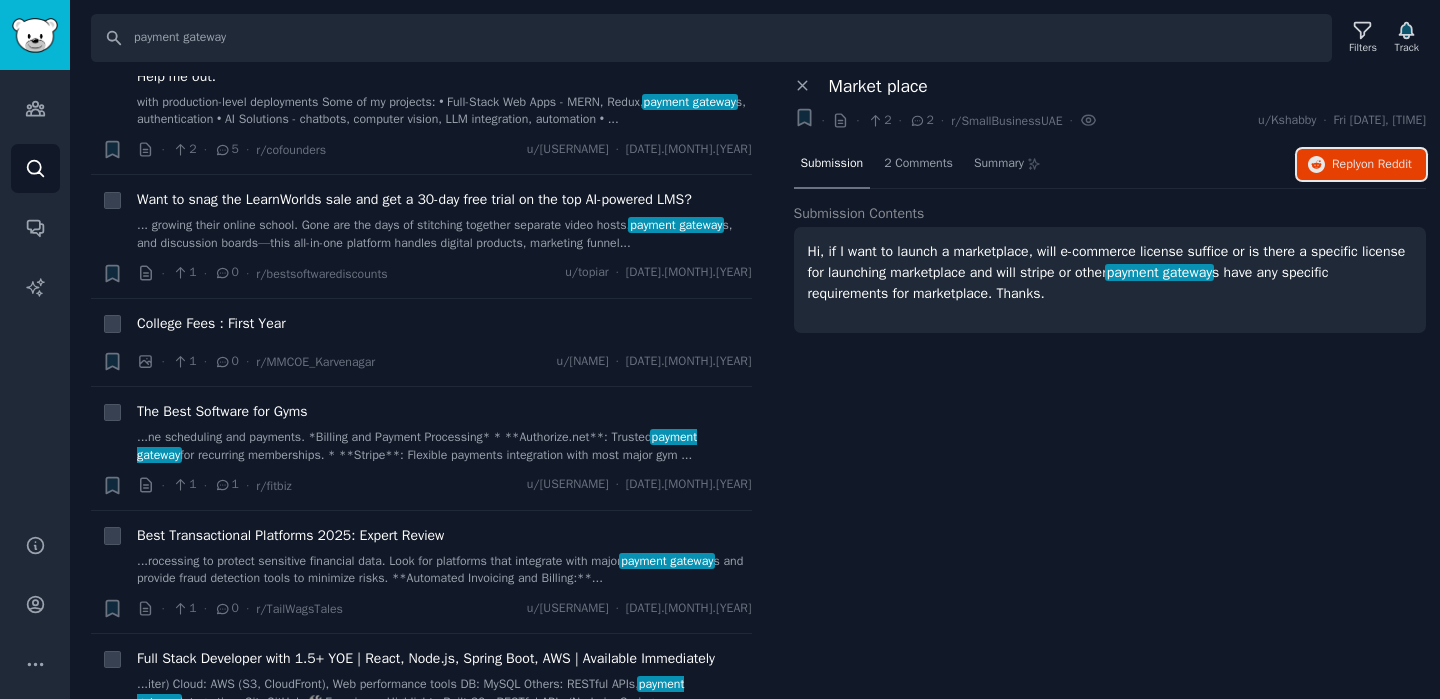 scroll, scrollTop: 10029, scrollLeft: 0, axis: vertical 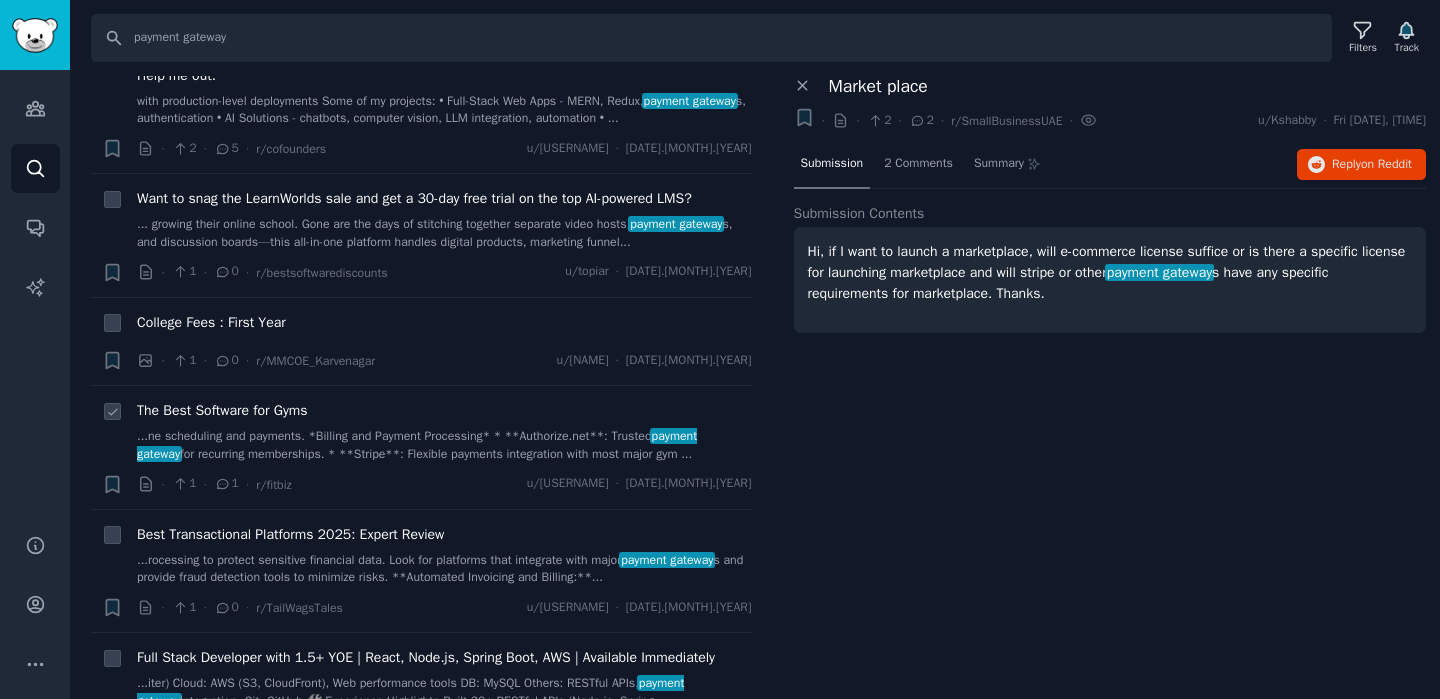 click on "...ne scheduling and payments.
*Billing and Payment Processing*
* **Authorize.net**: Trusted  payment gateway  for recurring memberships.
* **Stripe**: Flexible payments integration with most major gym ..." at bounding box center (444, 445) 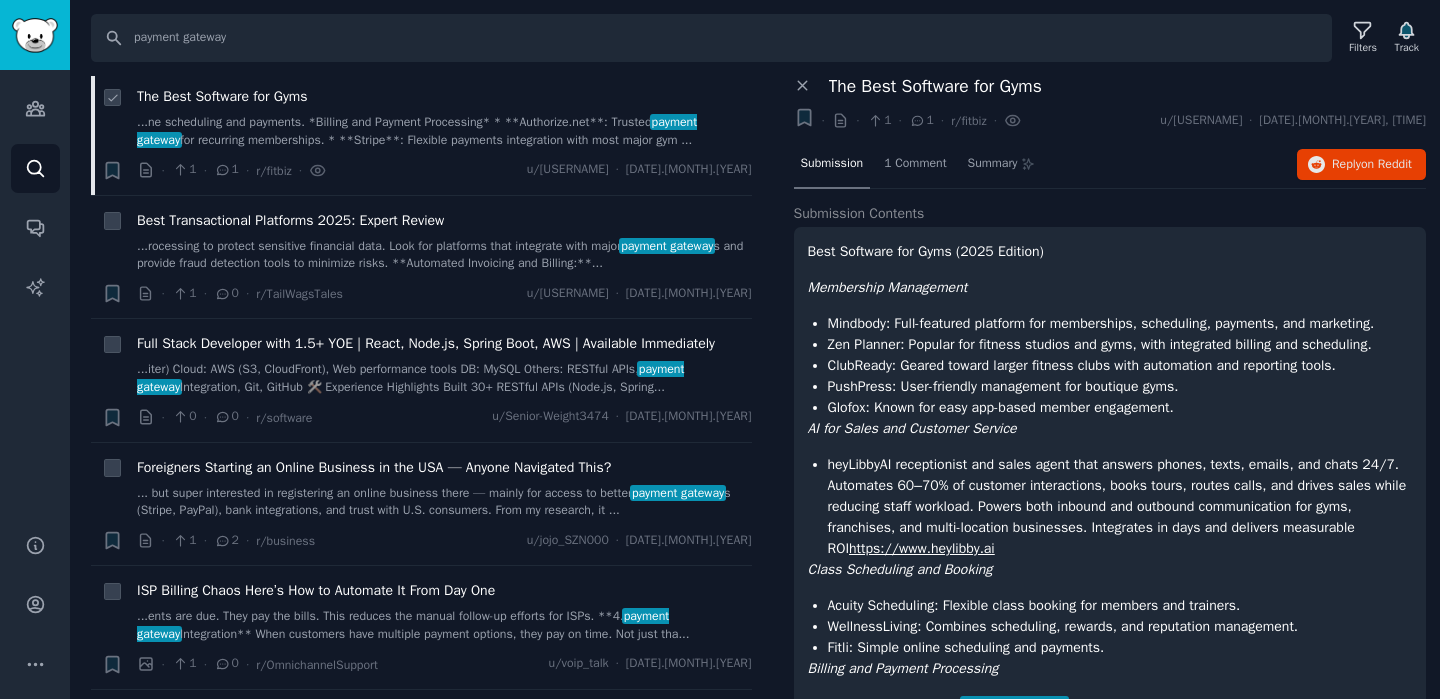 scroll, scrollTop: 10351, scrollLeft: 0, axis: vertical 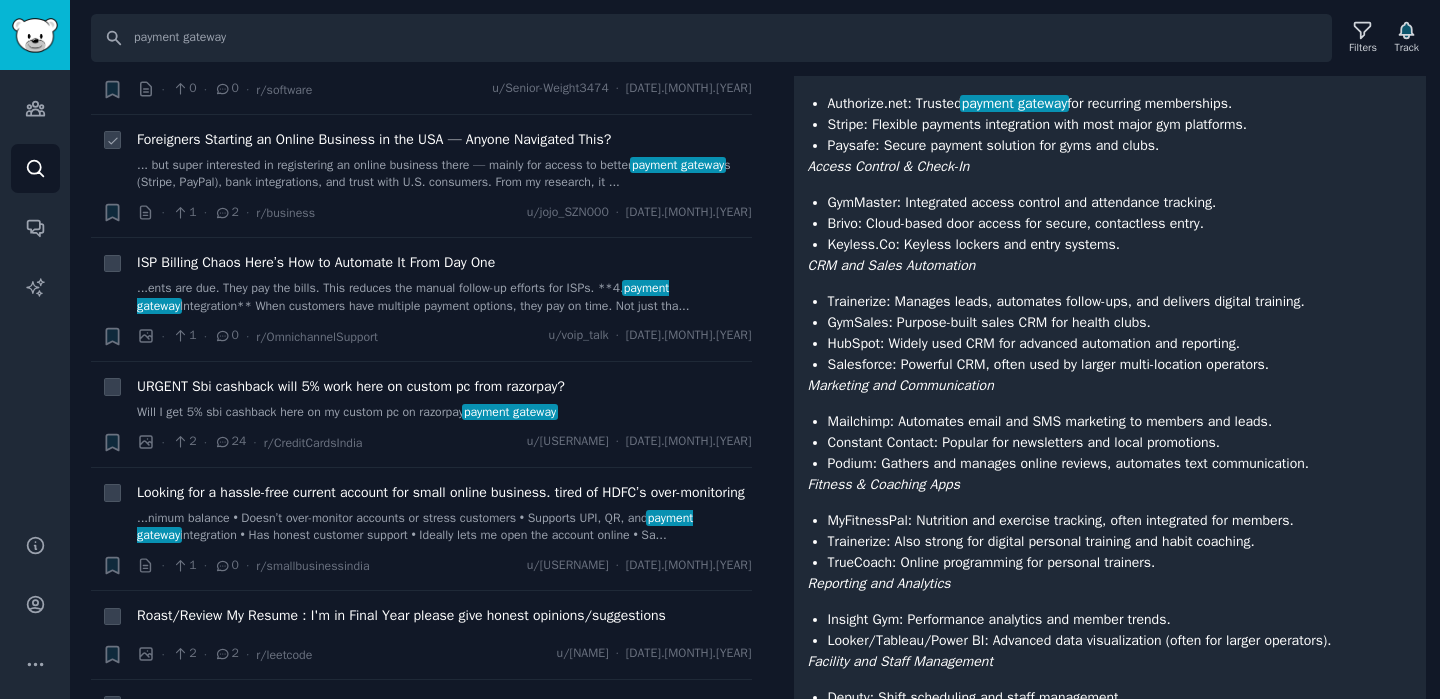 click on "... but super interested in registering an online business there — mainly for access to better  payment gateway s (Stripe, PayPal), bank integrations, and trust with U.S. consumers.
From my research, it ..." at bounding box center (444, 174) 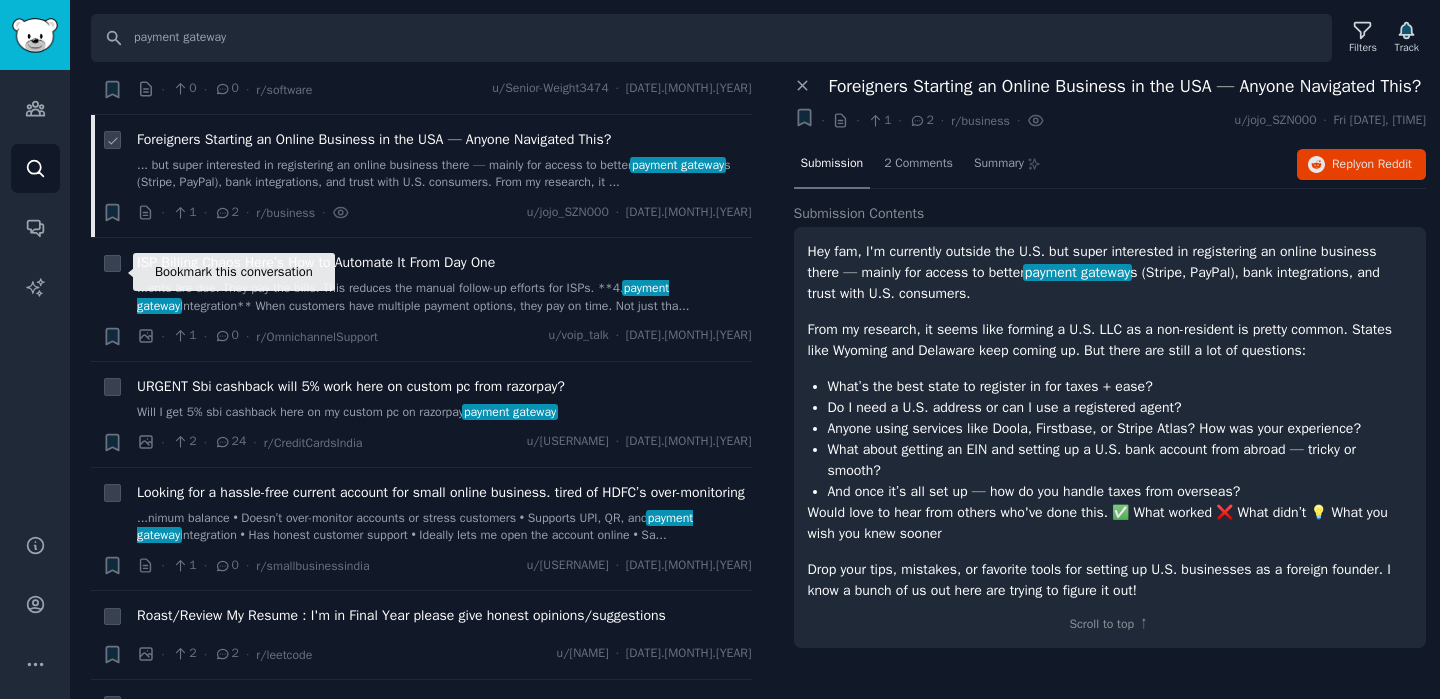 click 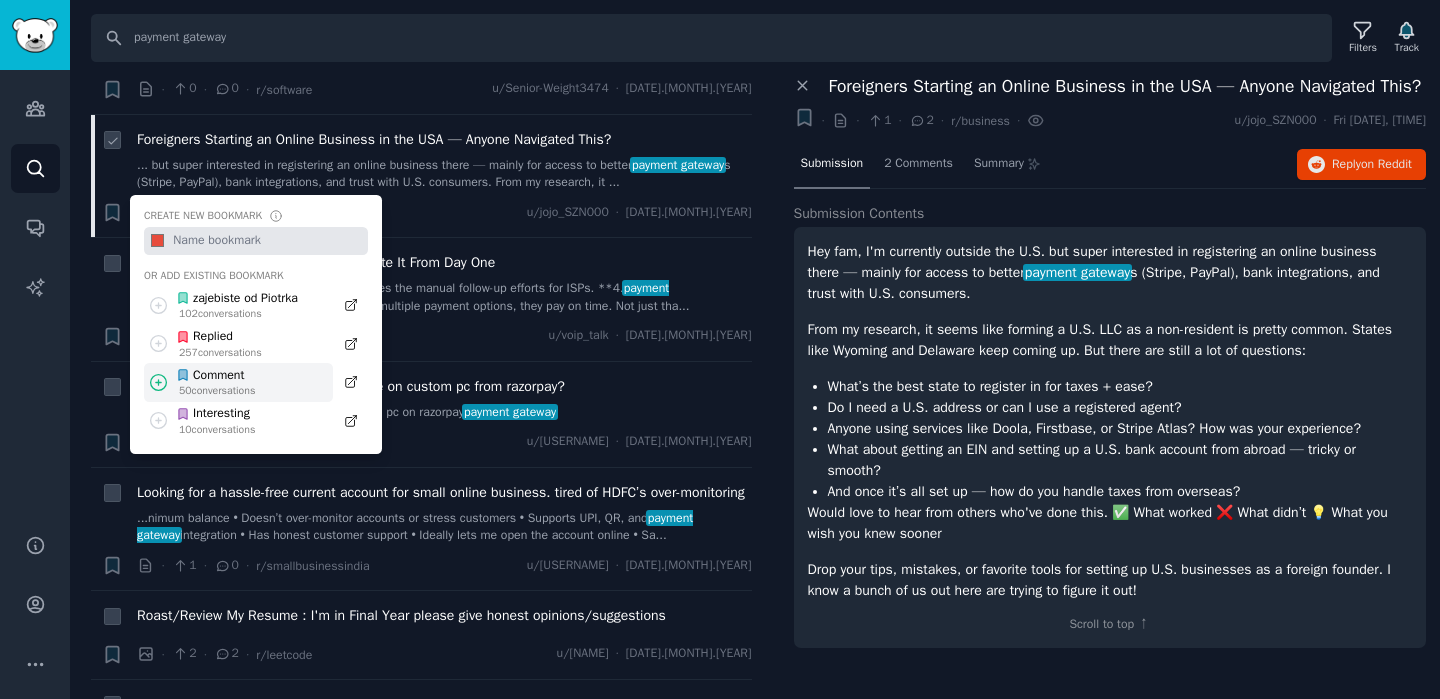 click 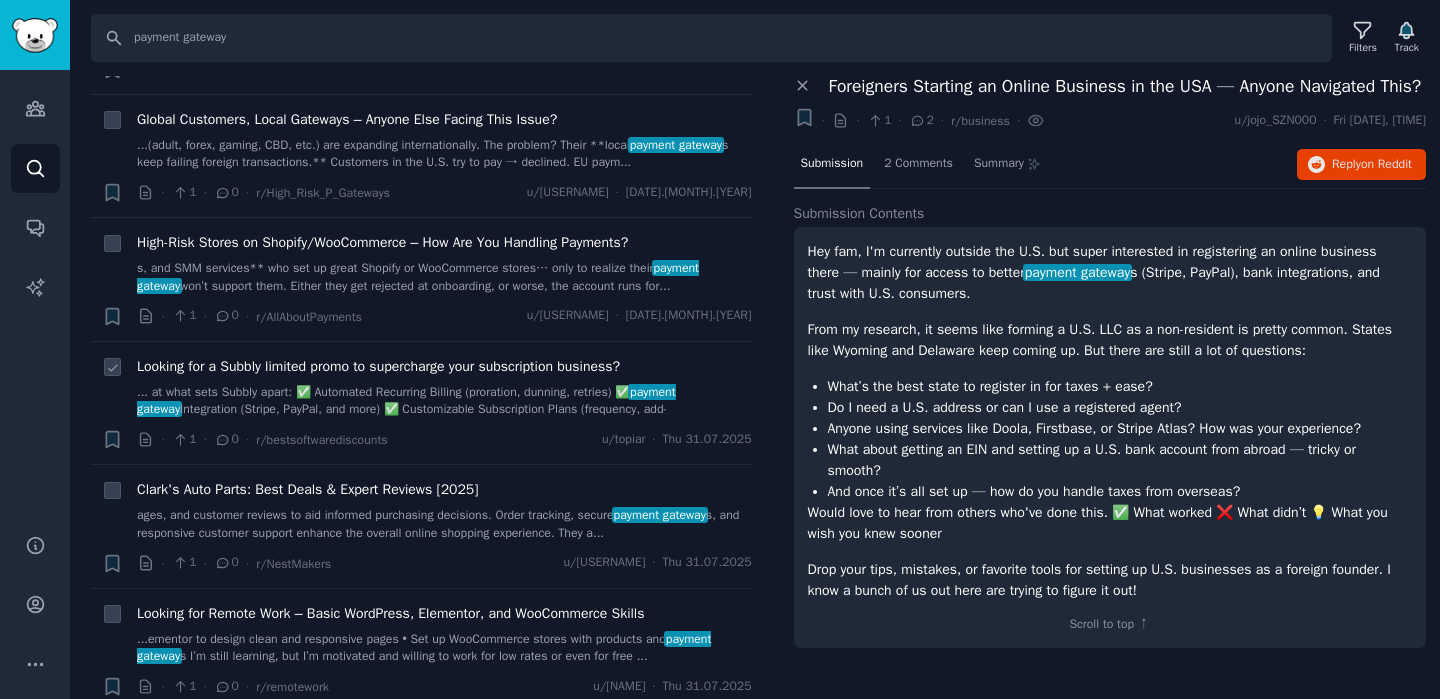 scroll, scrollTop: 11377, scrollLeft: 0, axis: vertical 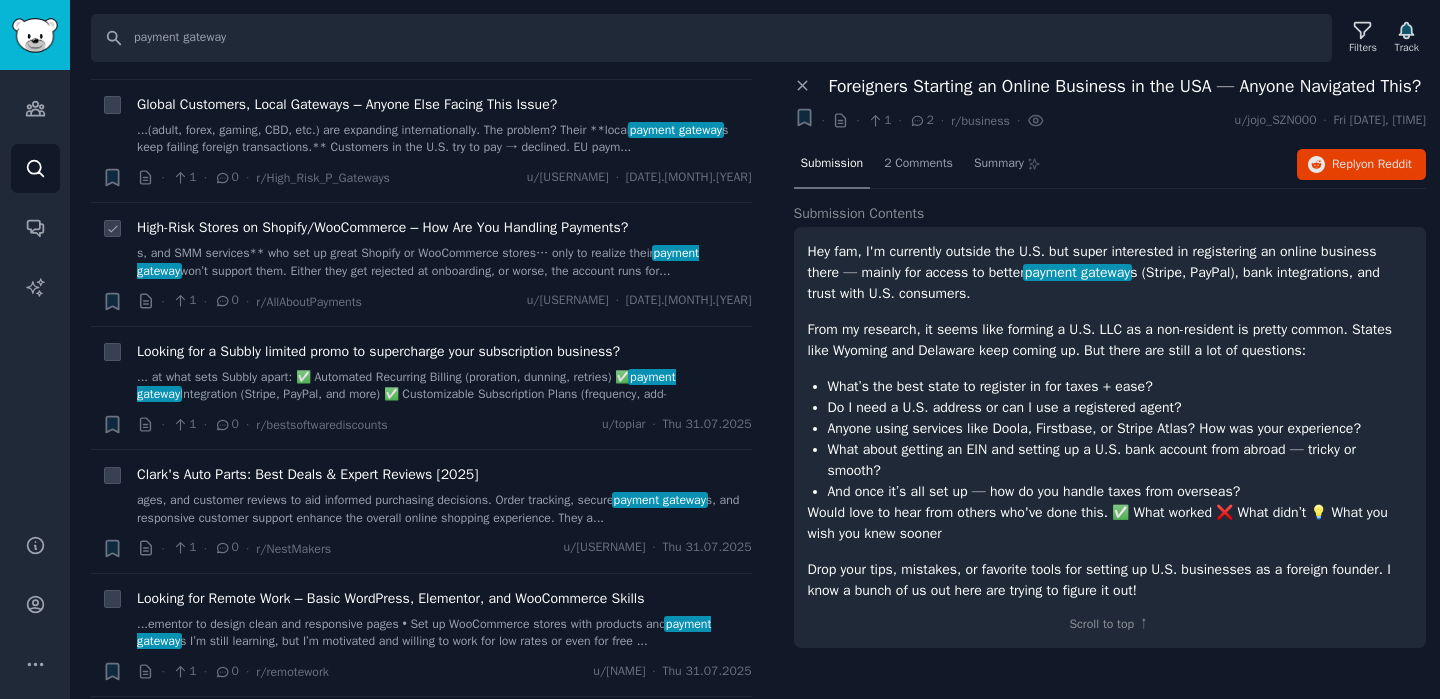 click on "...s, and SMM services** who set up great Shopify or WooCommerce stores… only to realize their  payment gateway  won’t support them.
Either they get rejected at onboarding, or worse, the account runs for..." at bounding box center [444, 262] 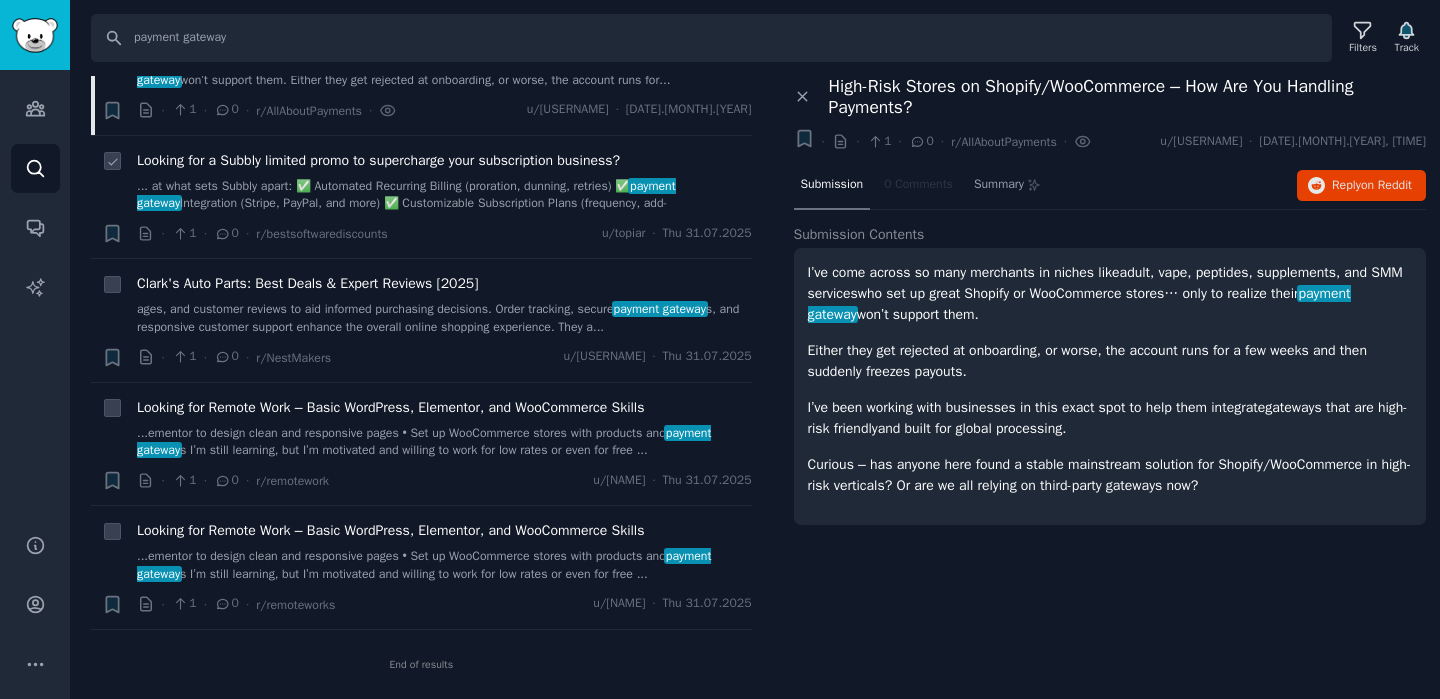scroll, scrollTop: 11649, scrollLeft: 0, axis: vertical 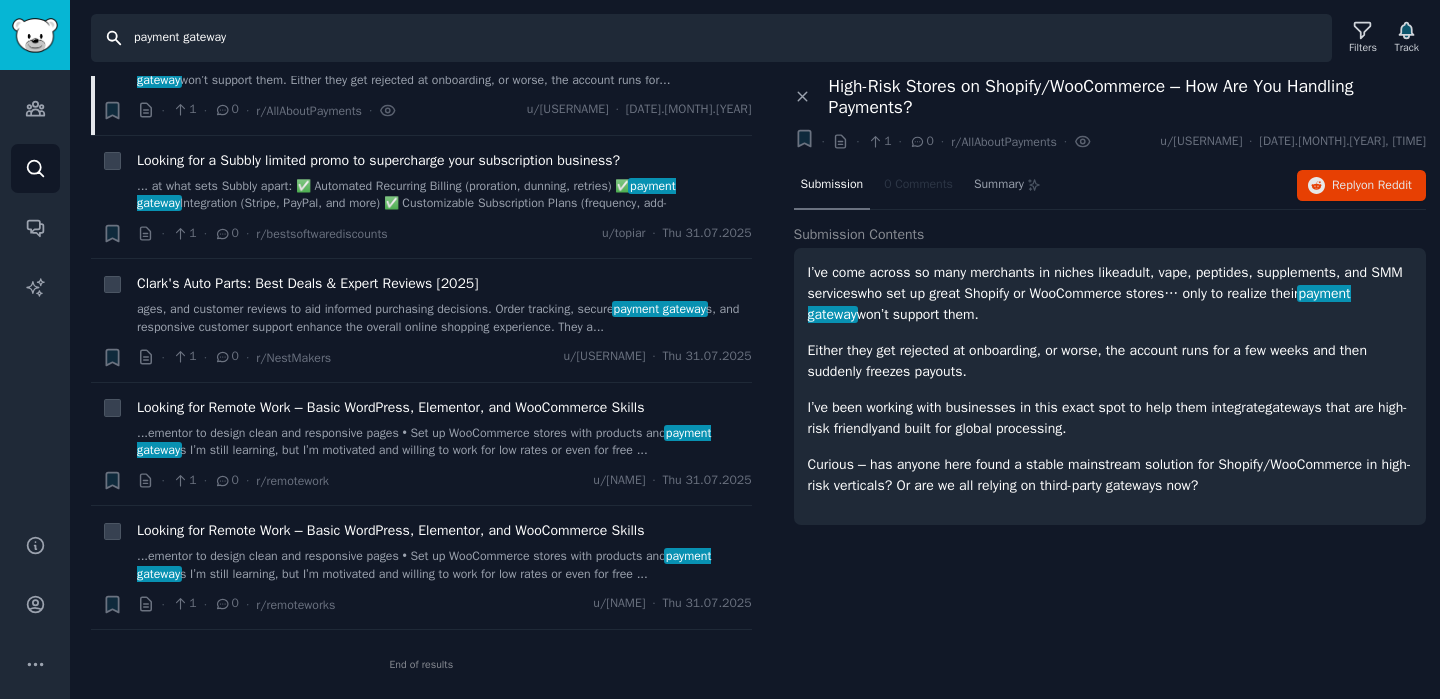 click on "payment gateway" at bounding box center [711, 38] 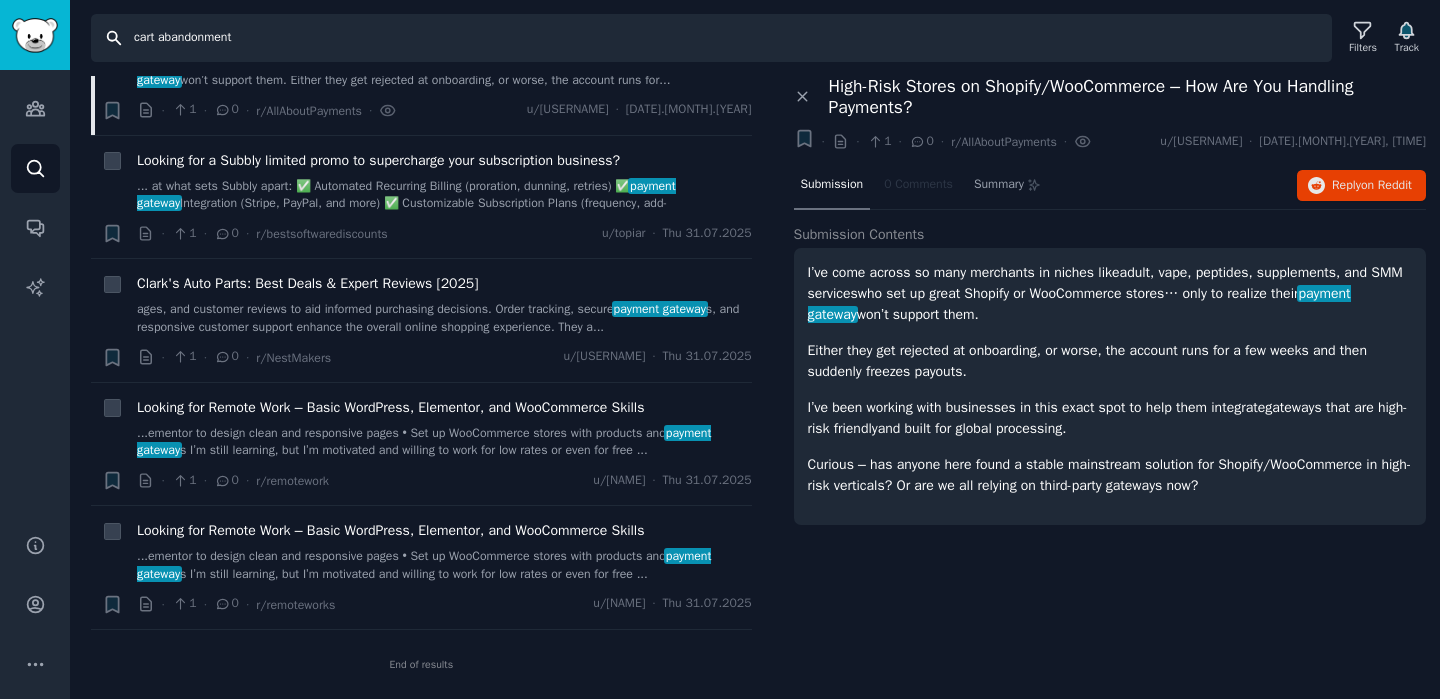 type on "cart abandonment" 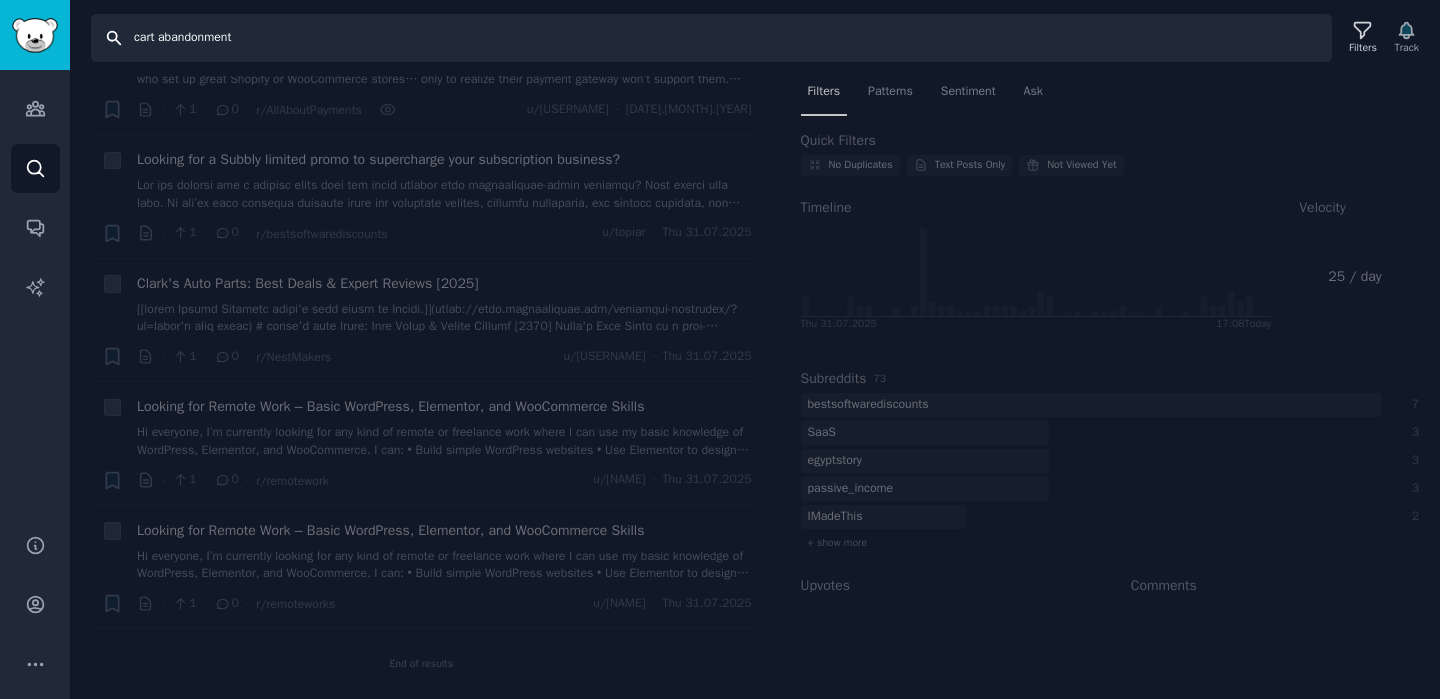 scroll, scrollTop: 0, scrollLeft: 0, axis: both 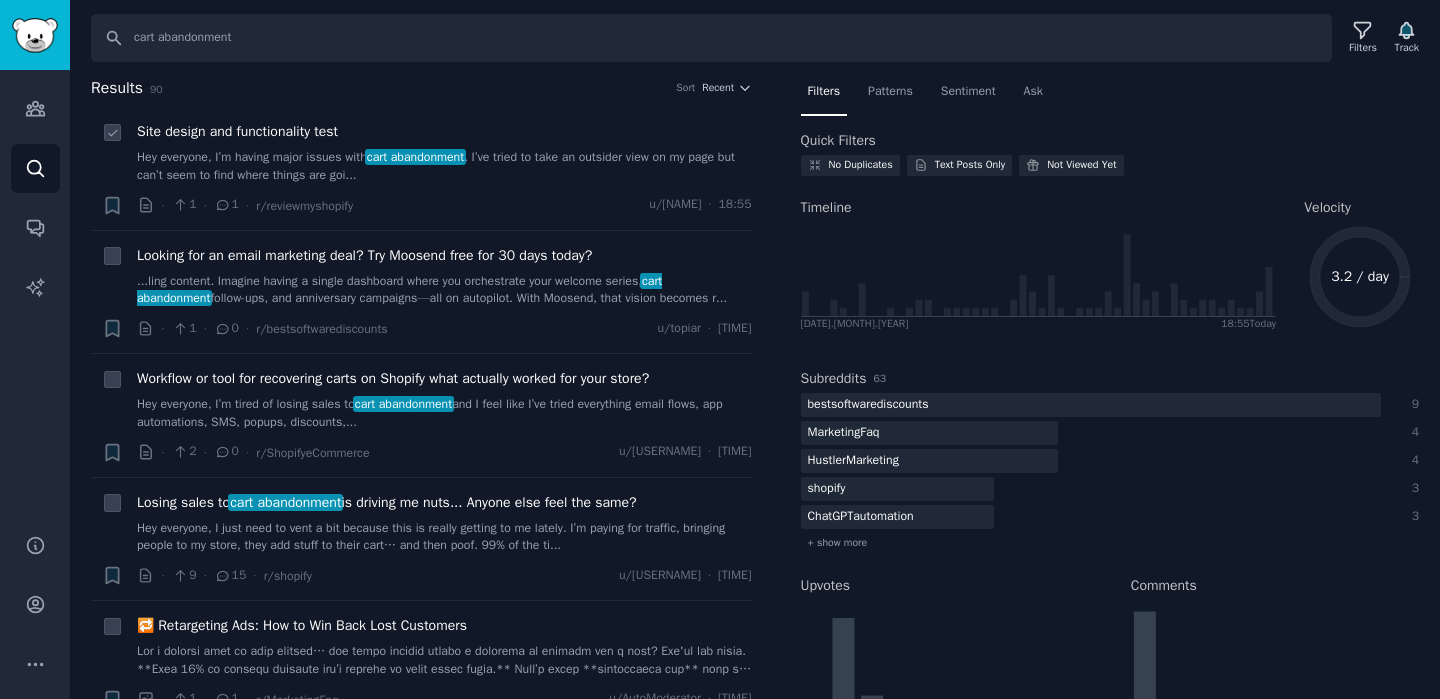 click on "Hey everyone, I’m having major issues with cart abandonment . I’ve tried to take an outsider view on my page but can’t seem to find where things are goi..." at bounding box center (444, 166) 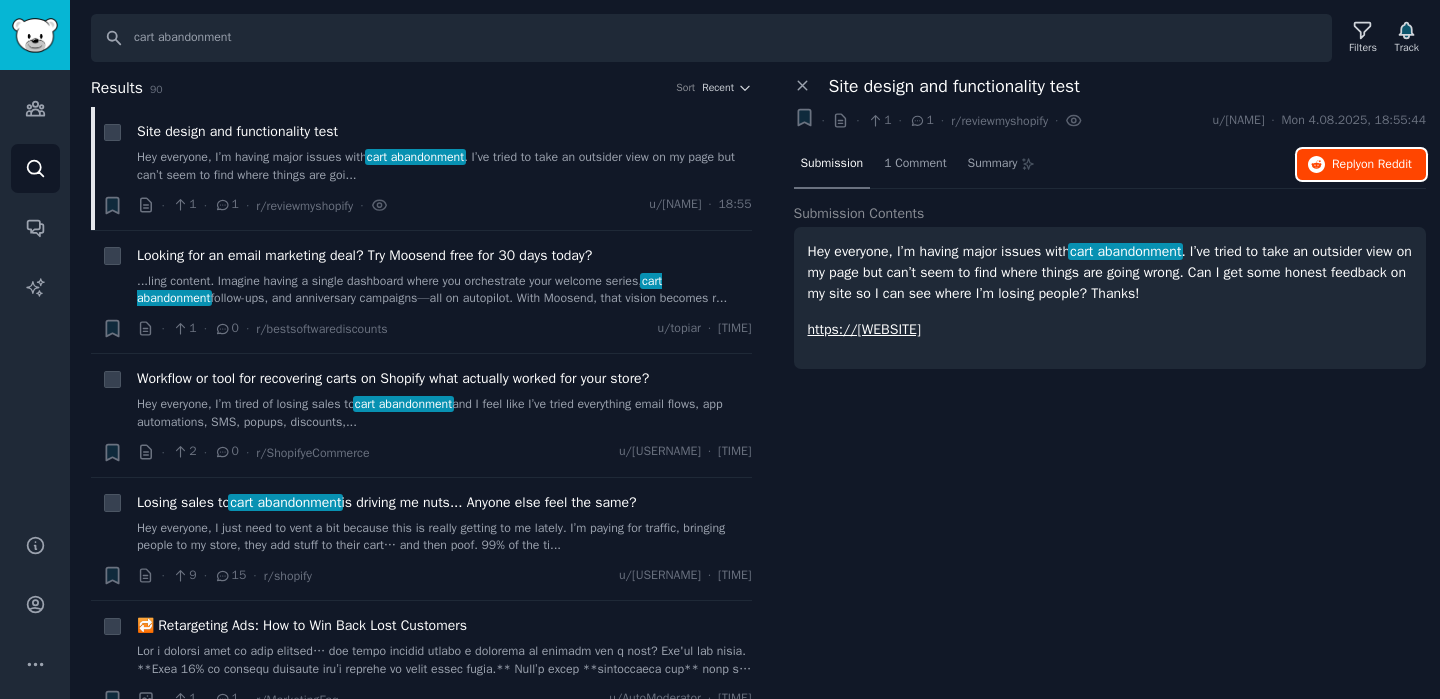 click on "Reply  on Reddit" at bounding box center [1372, 165] 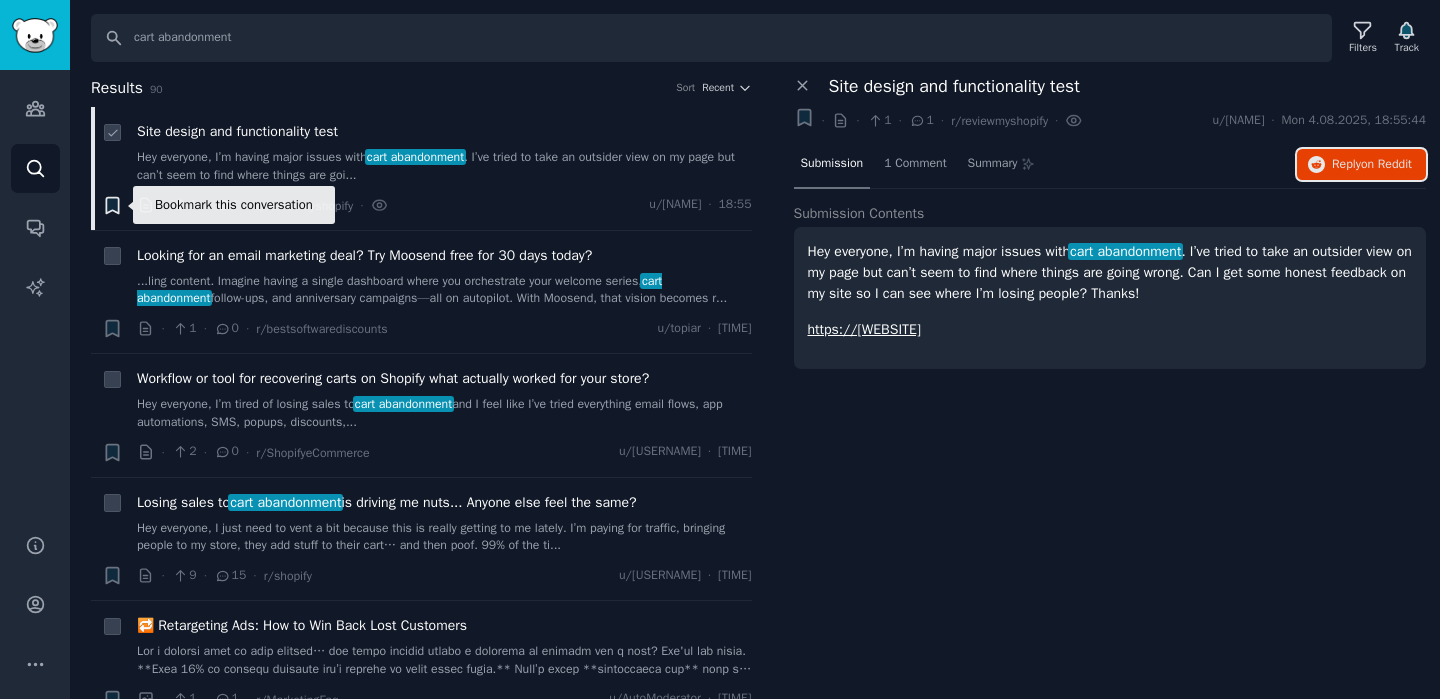 click 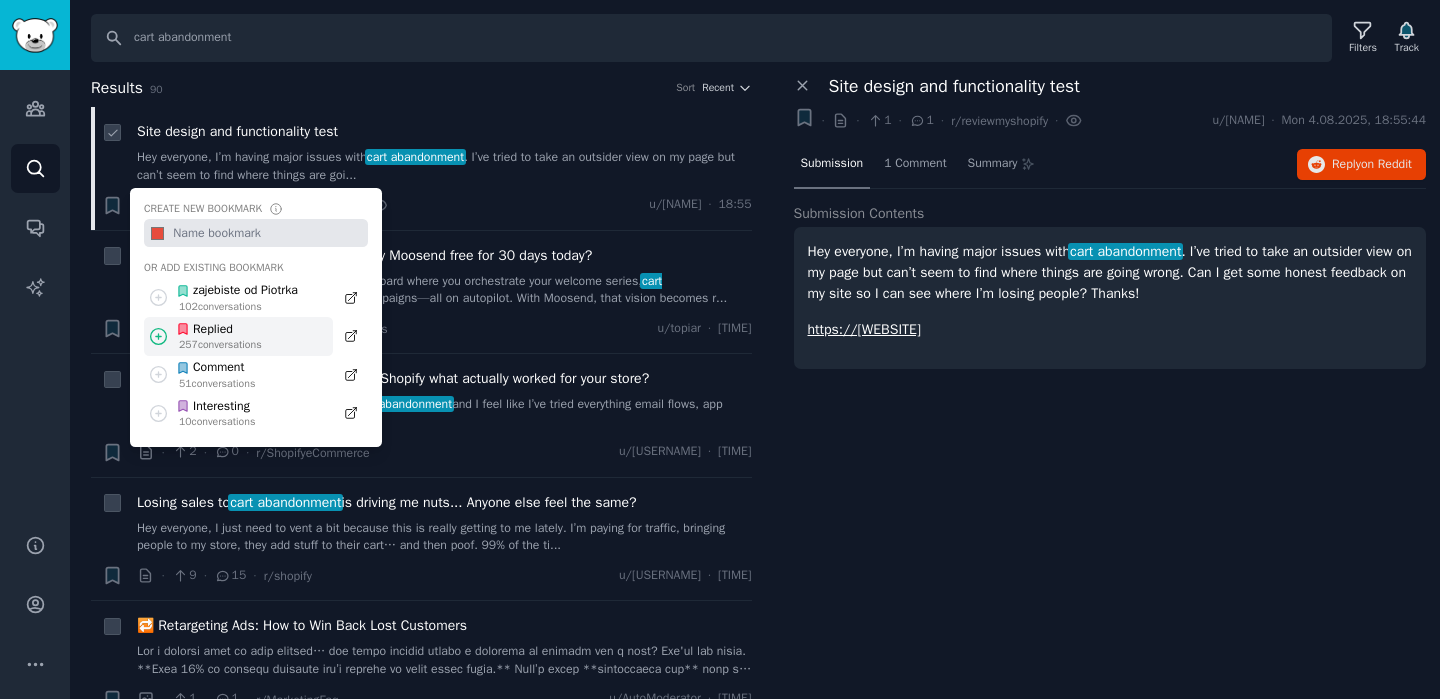 click 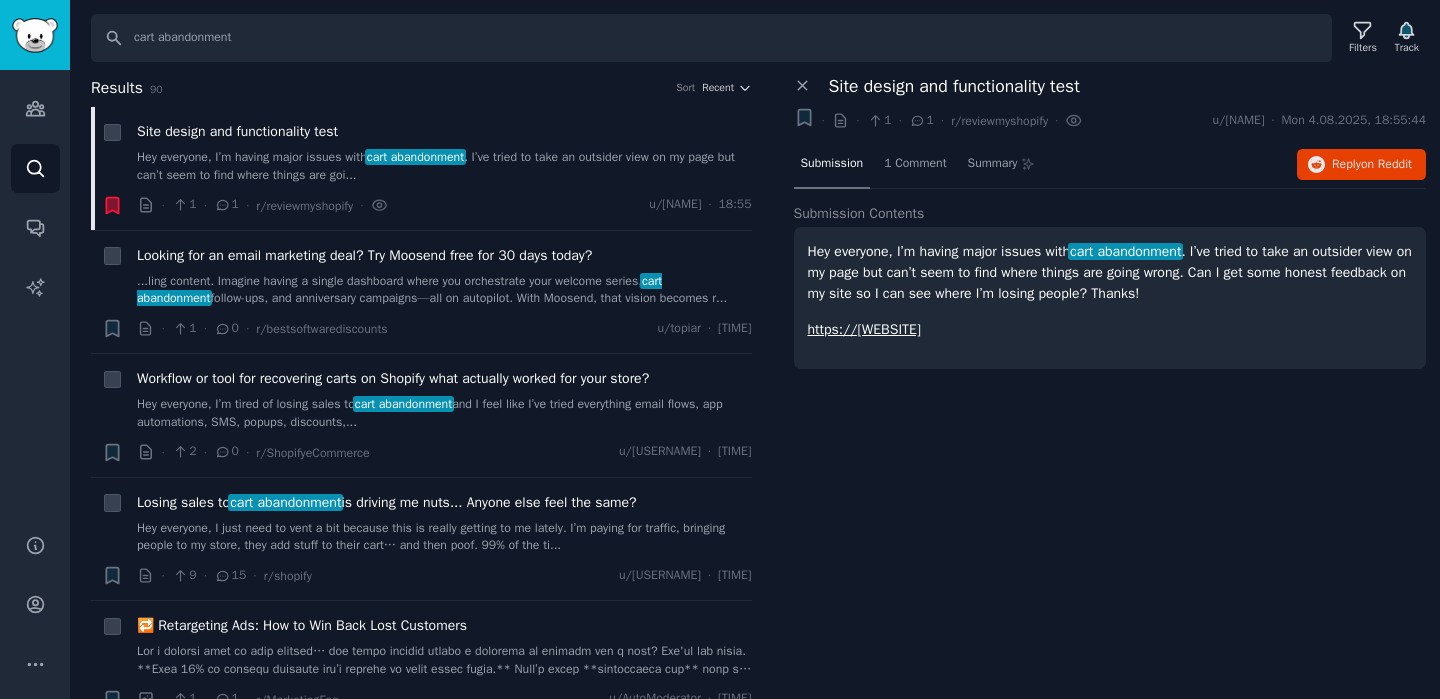 click on "Close panel Site design and functionality test + · · 1 · 1 · r/reviewmyshopify · [USERNAME] · Mon [DATE], [TIME] Submission 1 Comment Summary Reply  on Reddit Submission Contents Hey everyone, I’m having major issues with  cart abandonment . I’ve tried to take an outsider view on my page but can’t seem to find where things are going wrong. Can I get some honest feedback on my site so I can see where I’m losing people? Thanks!
https://holyshitshirt.com" at bounding box center (1110, 388) 